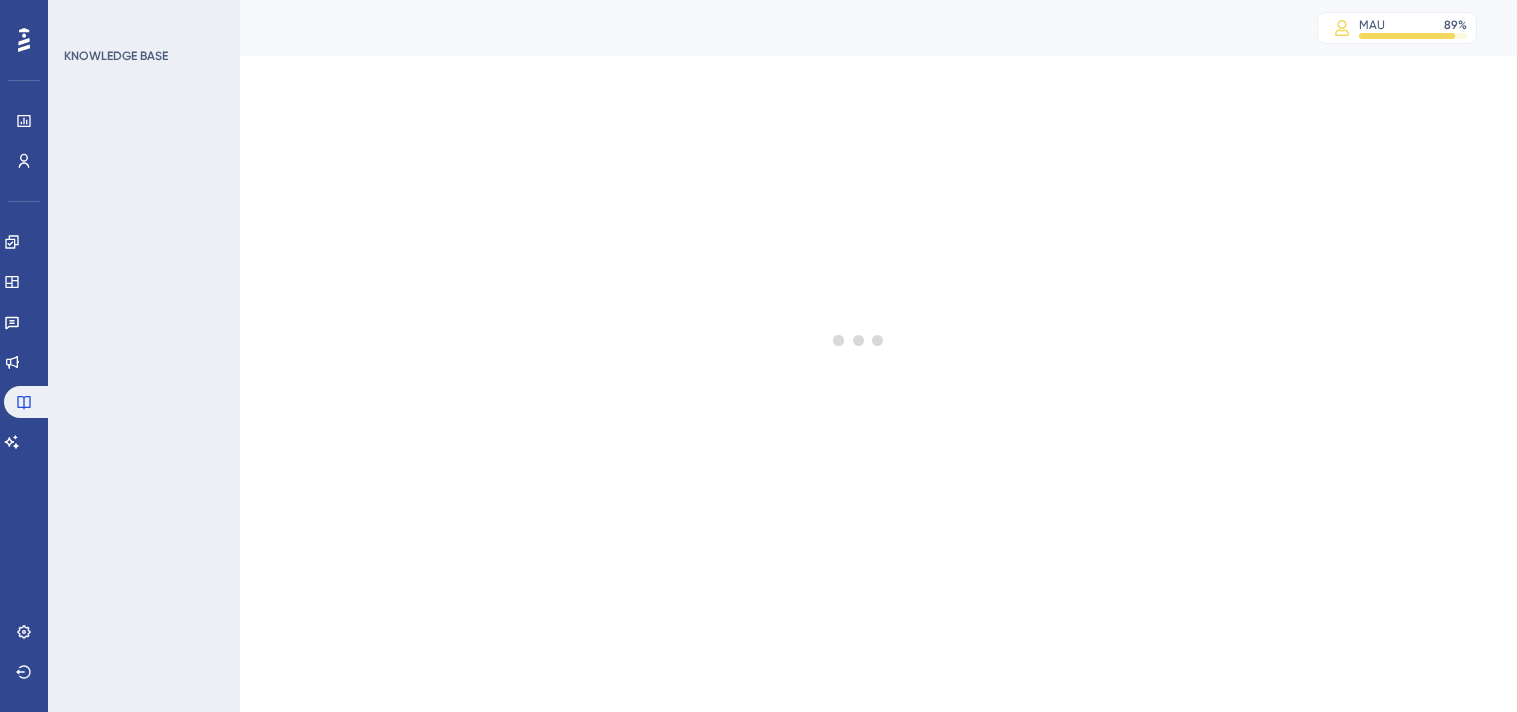 scroll, scrollTop: 0, scrollLeft: 0, axis: both 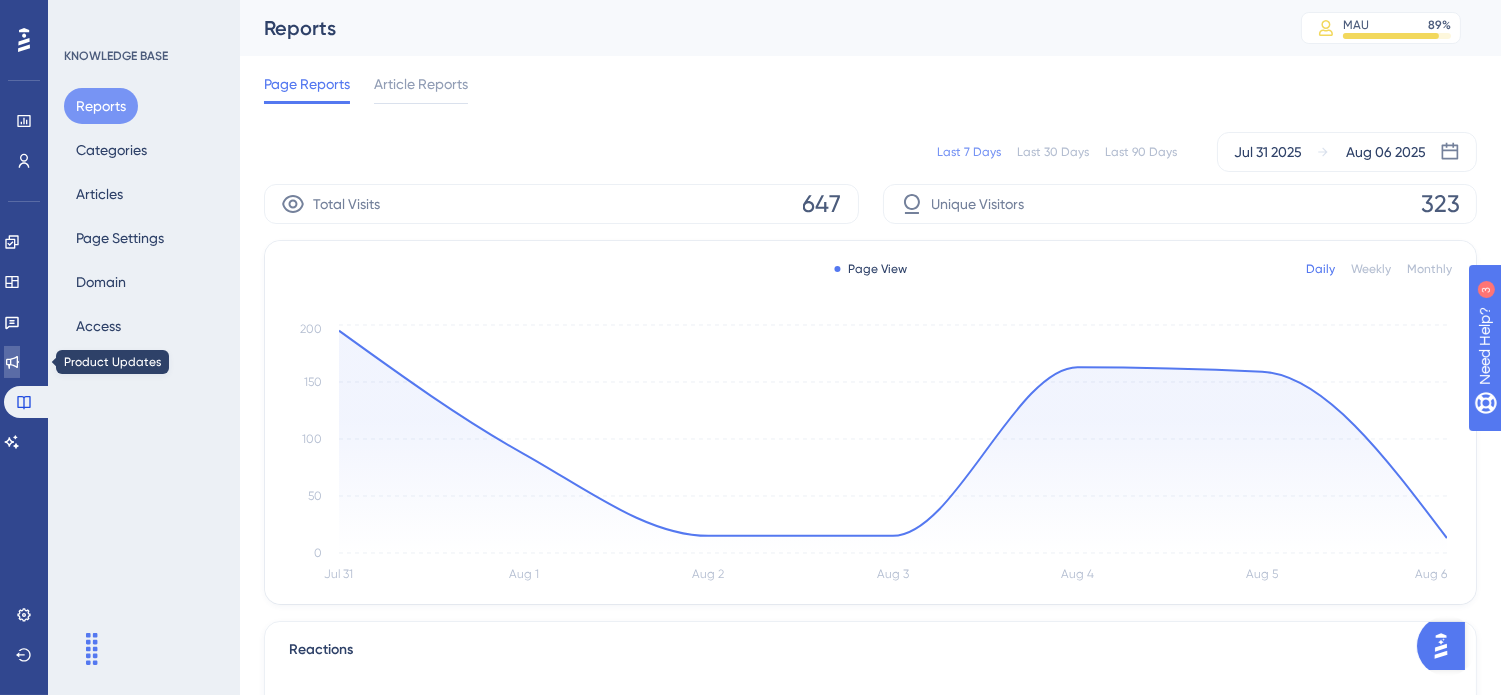 click at bounding box center (12, 362) 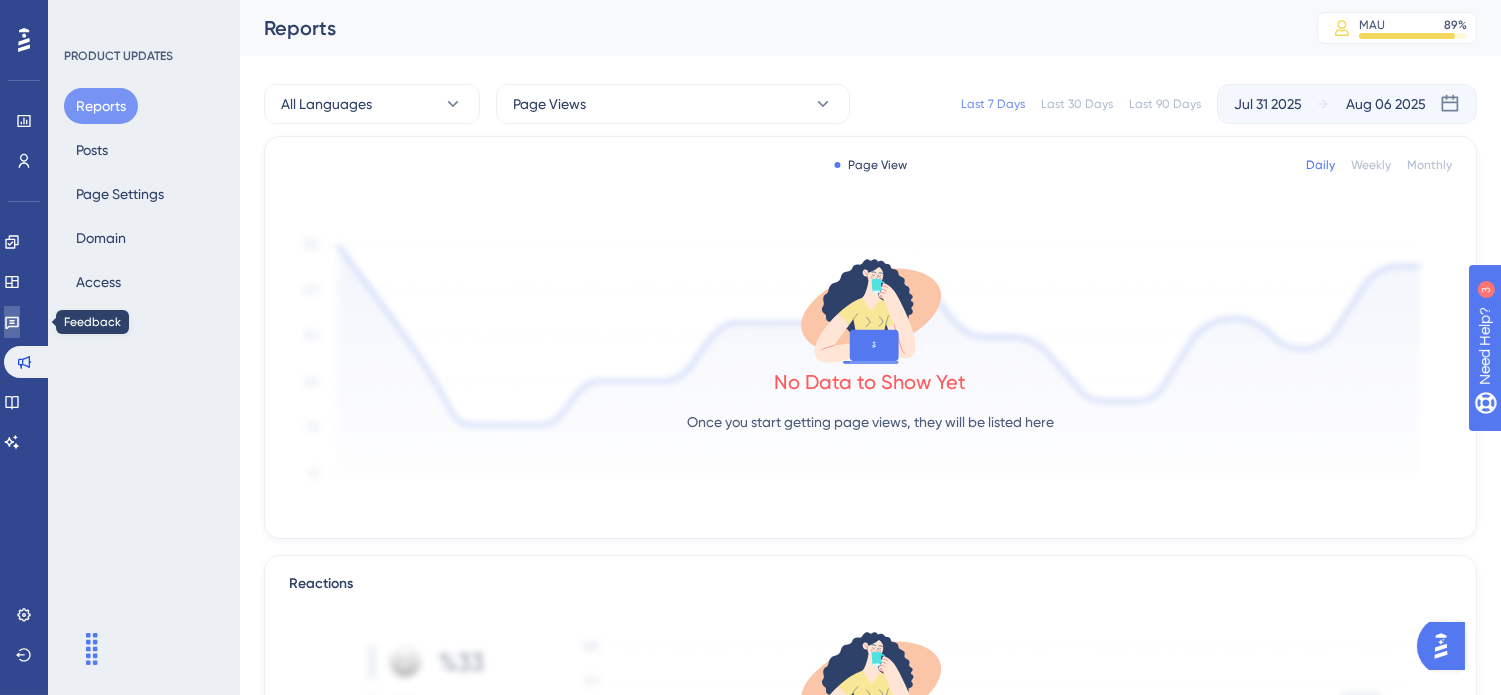 click 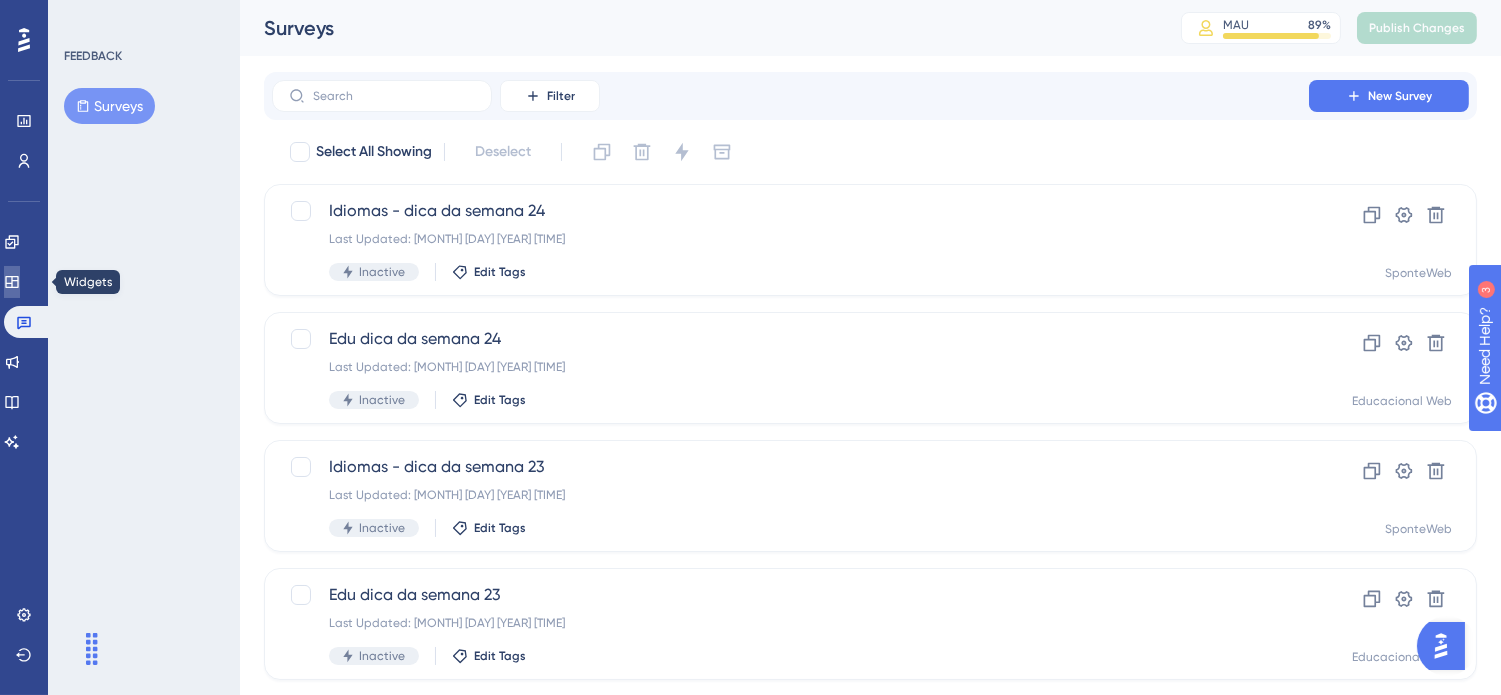 click at bounding box center [12, 282] 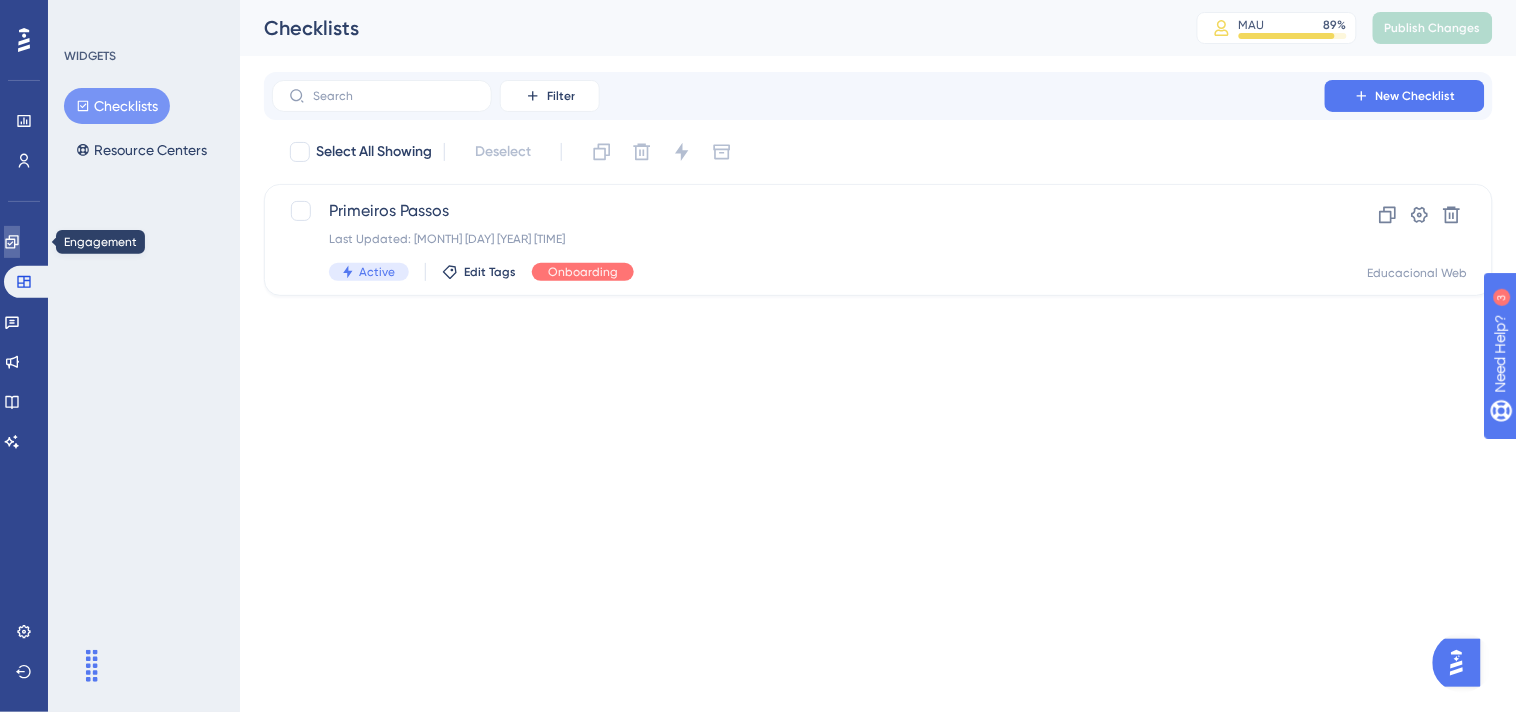click at bounding box center (12, 242) 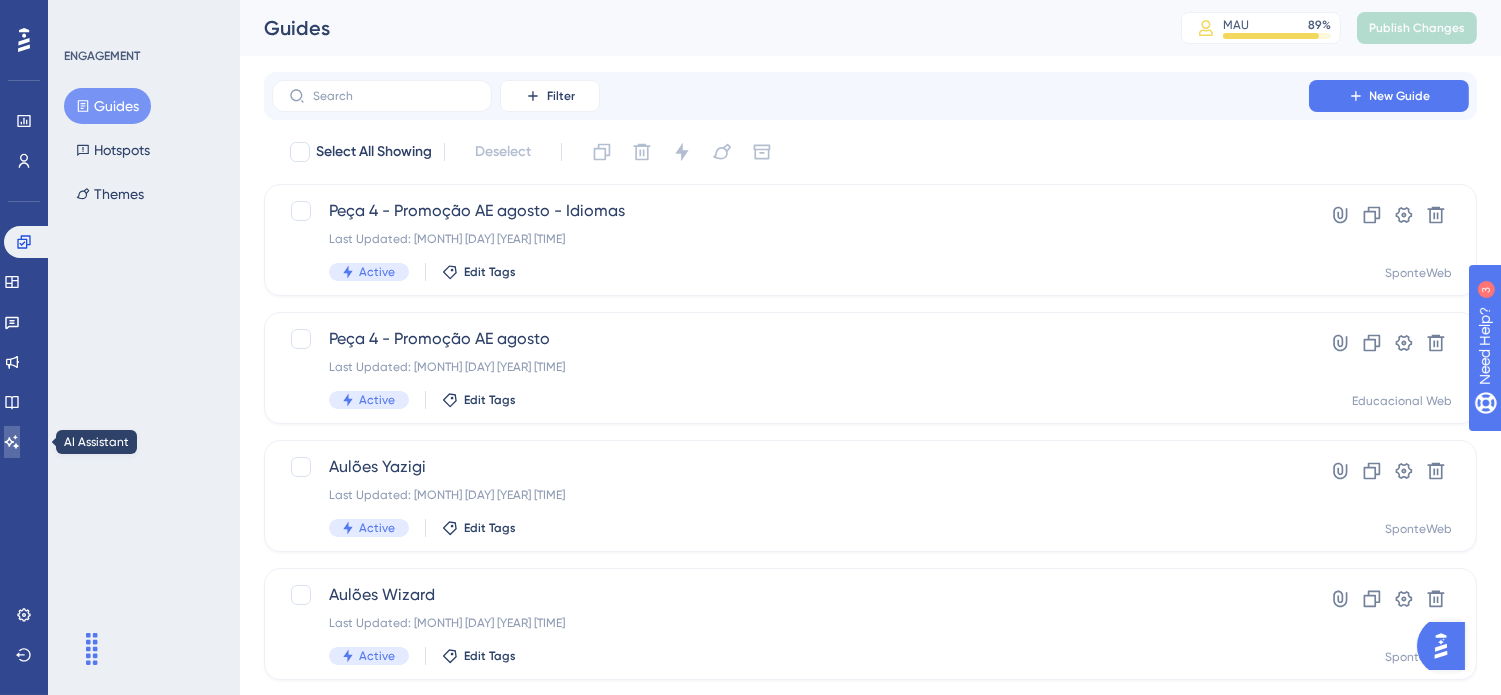 click 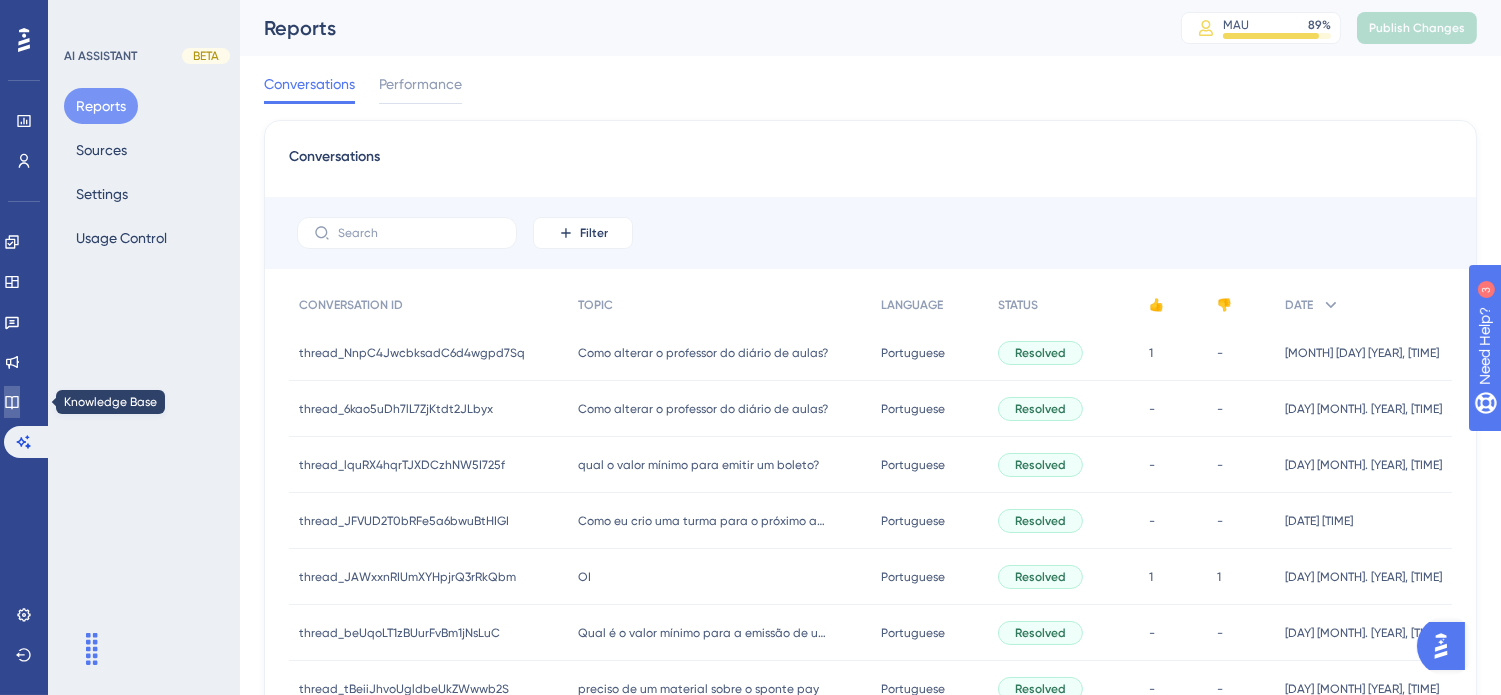 click 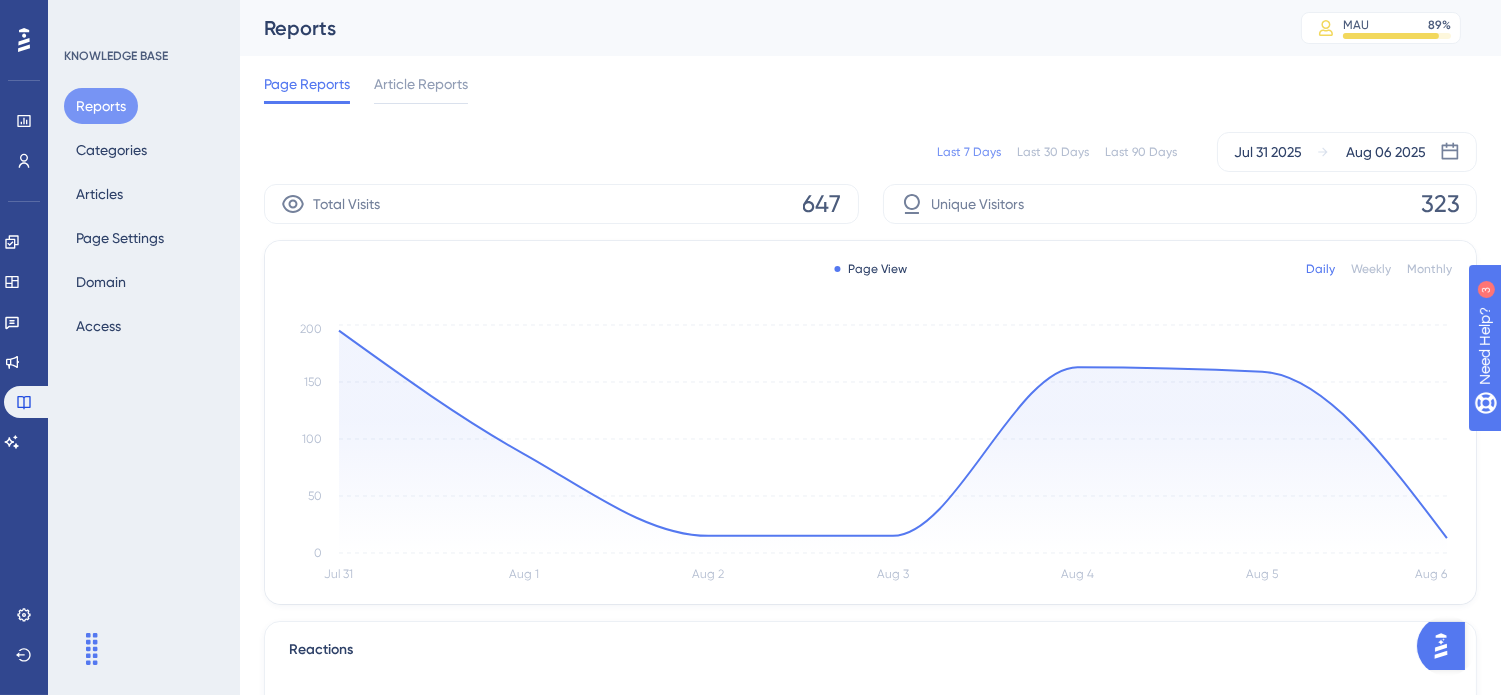 click on "Page Reports Article Reports" at bounding box center [870, 88] 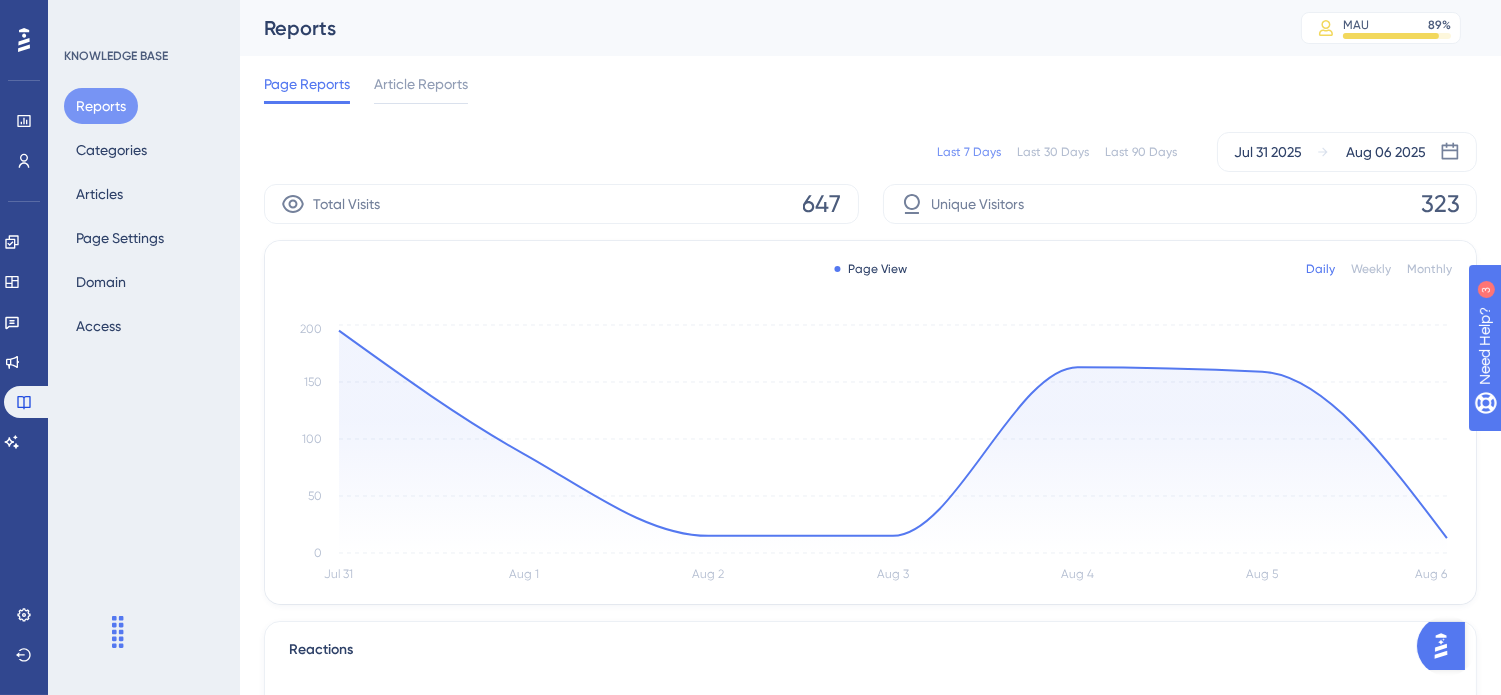 drag, startPoint x: 95, startPoint y: 656, endPoint x: 121, endPoint y: 655, distance: 26.019224 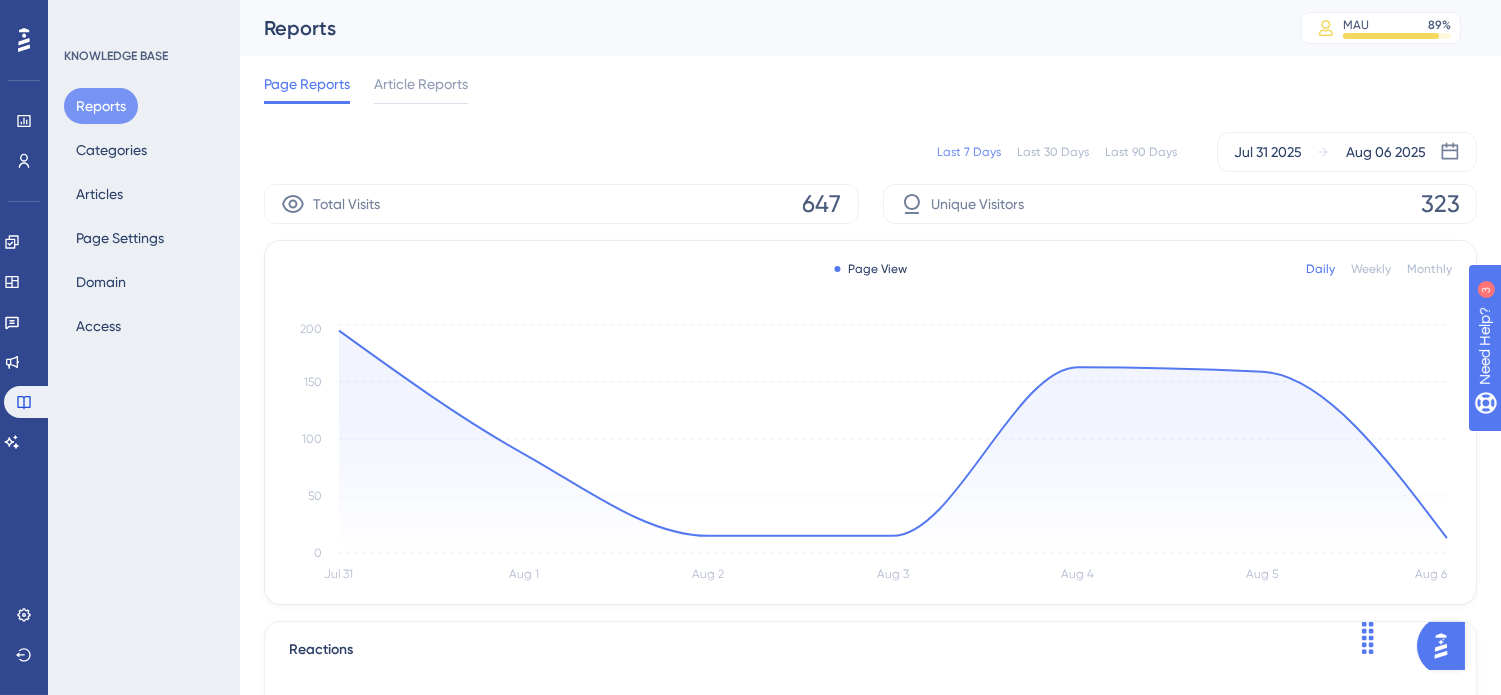 drag, startPoint x: 121, startPoint y: 648, endPoint x: 1371, endPoint y: 671, distance: 1250.2115 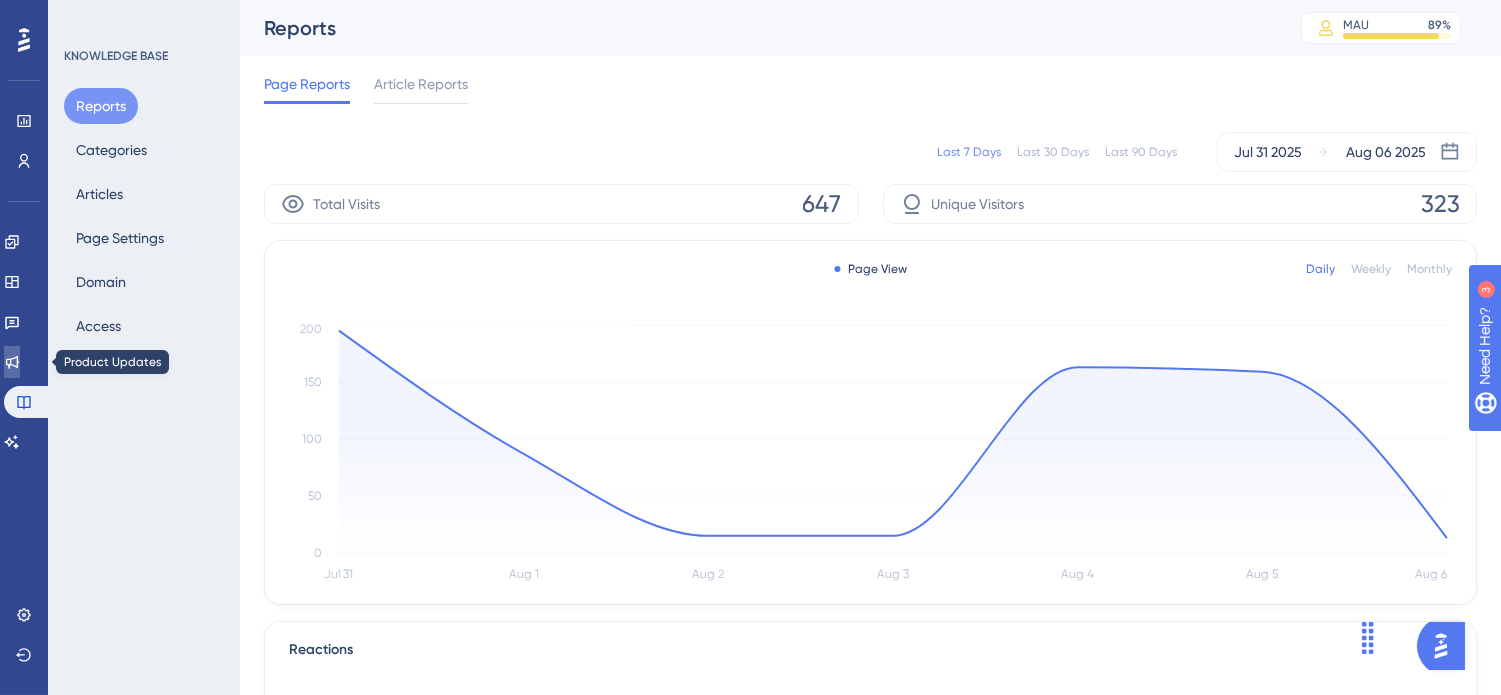 drag, startPoint x: 18, startPoint y: 353, endPoint x: 45, endPoint y: 354, distance: 27.018513 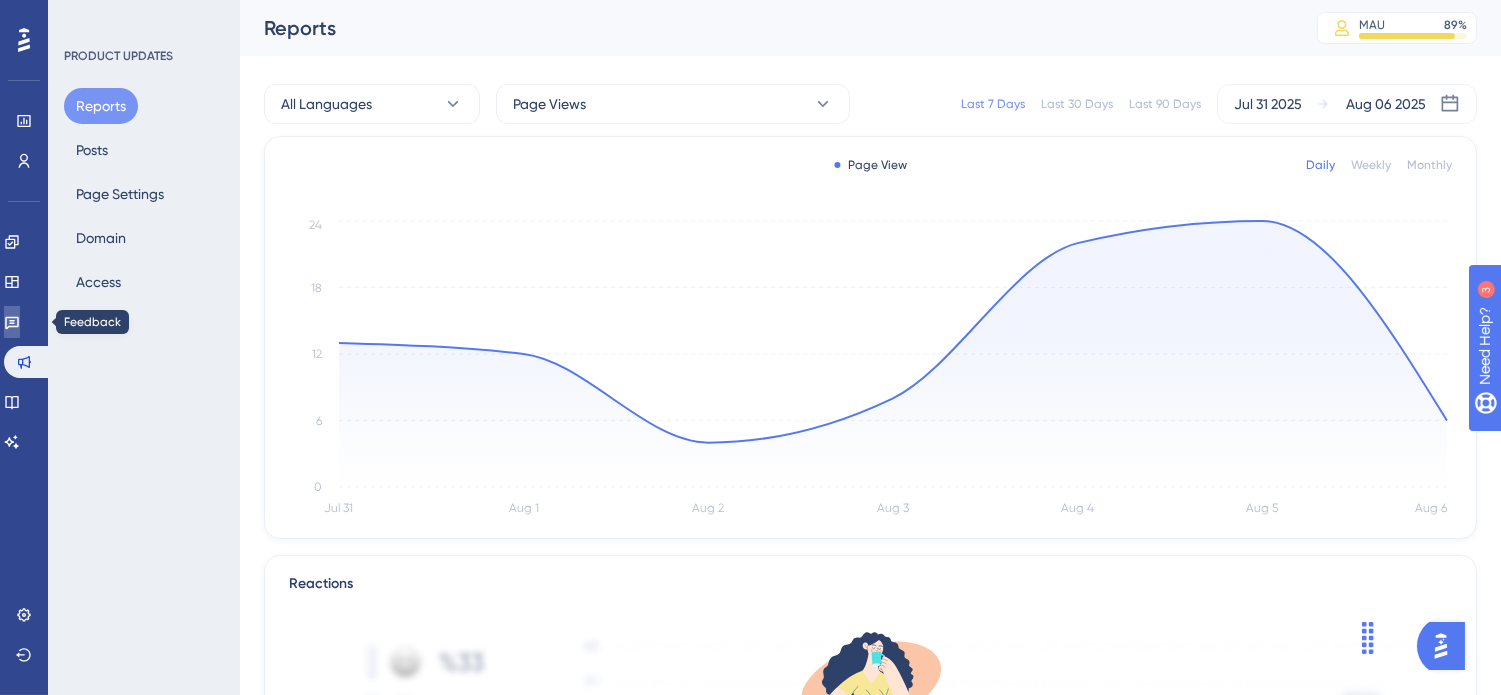 click 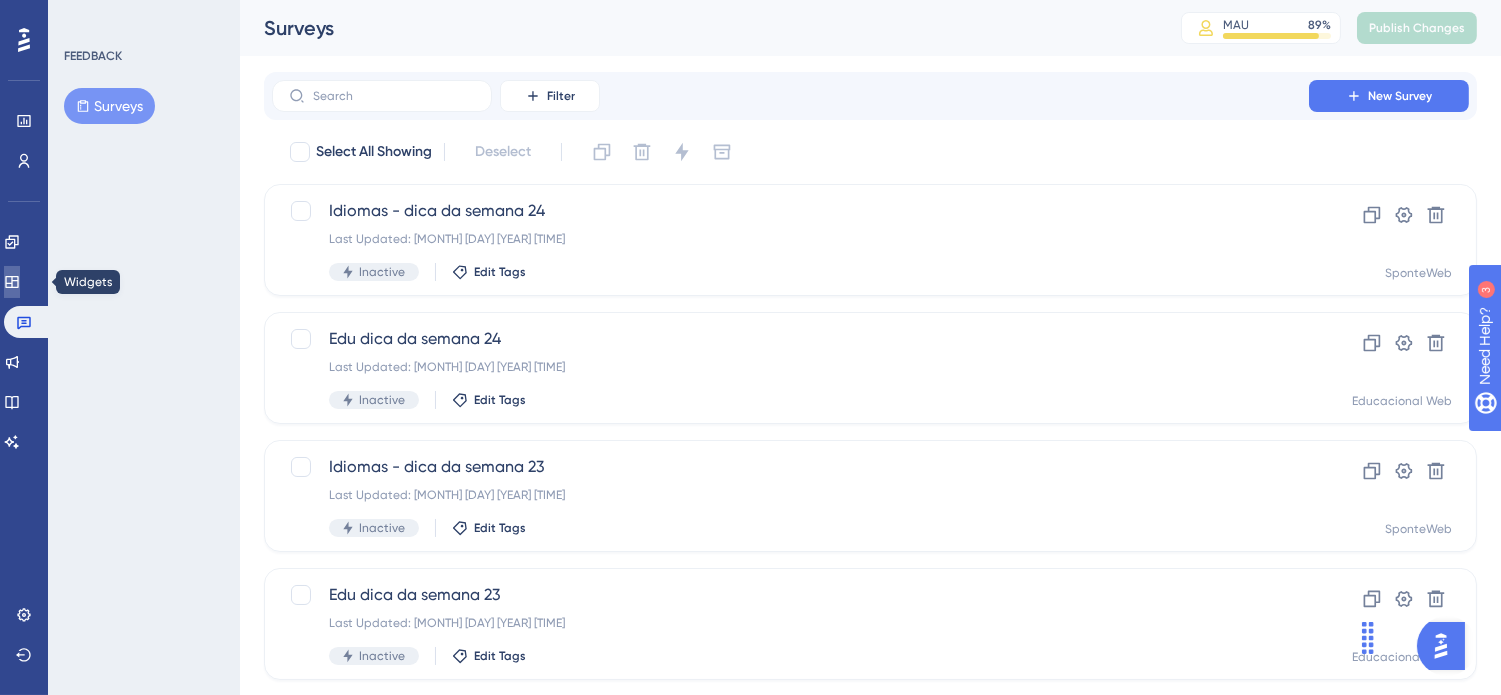 click at bounding box center [12, 282] 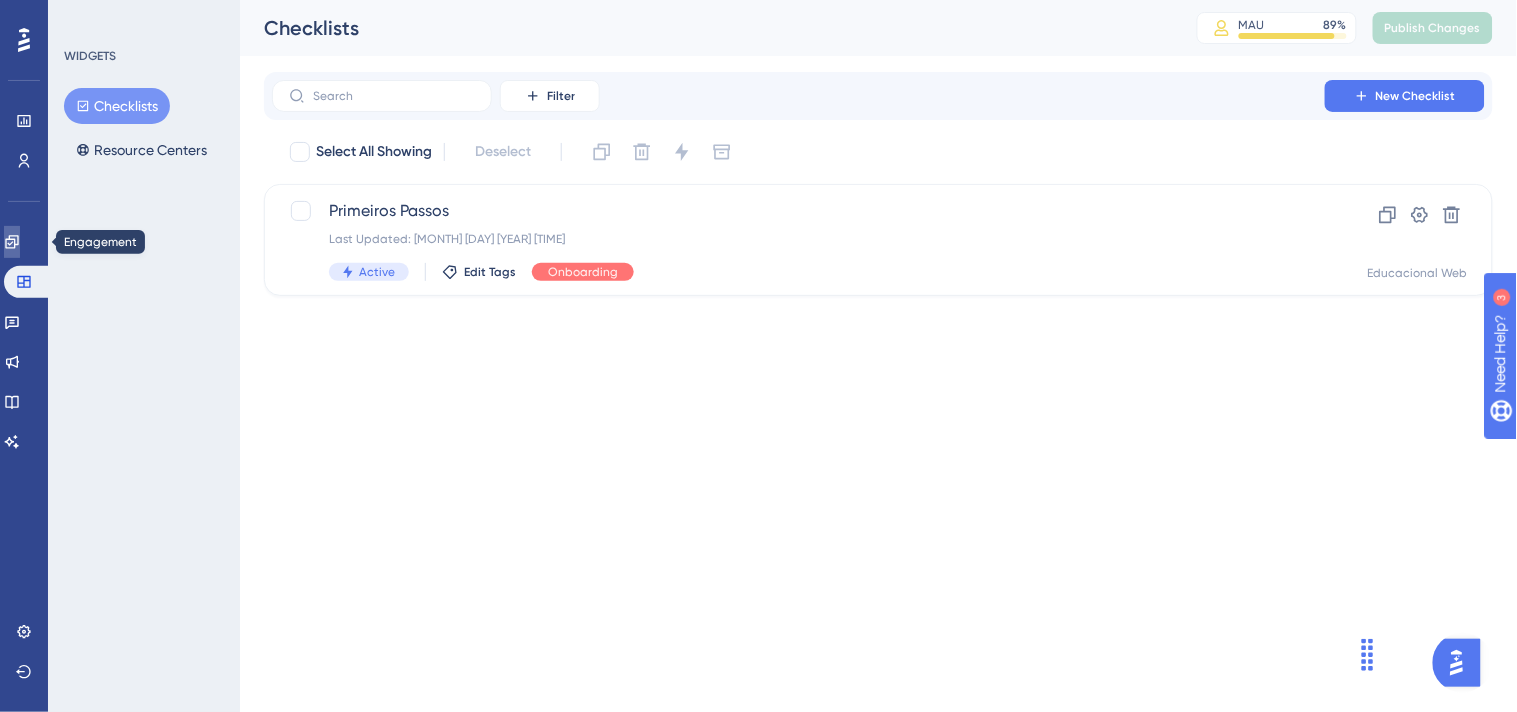 click 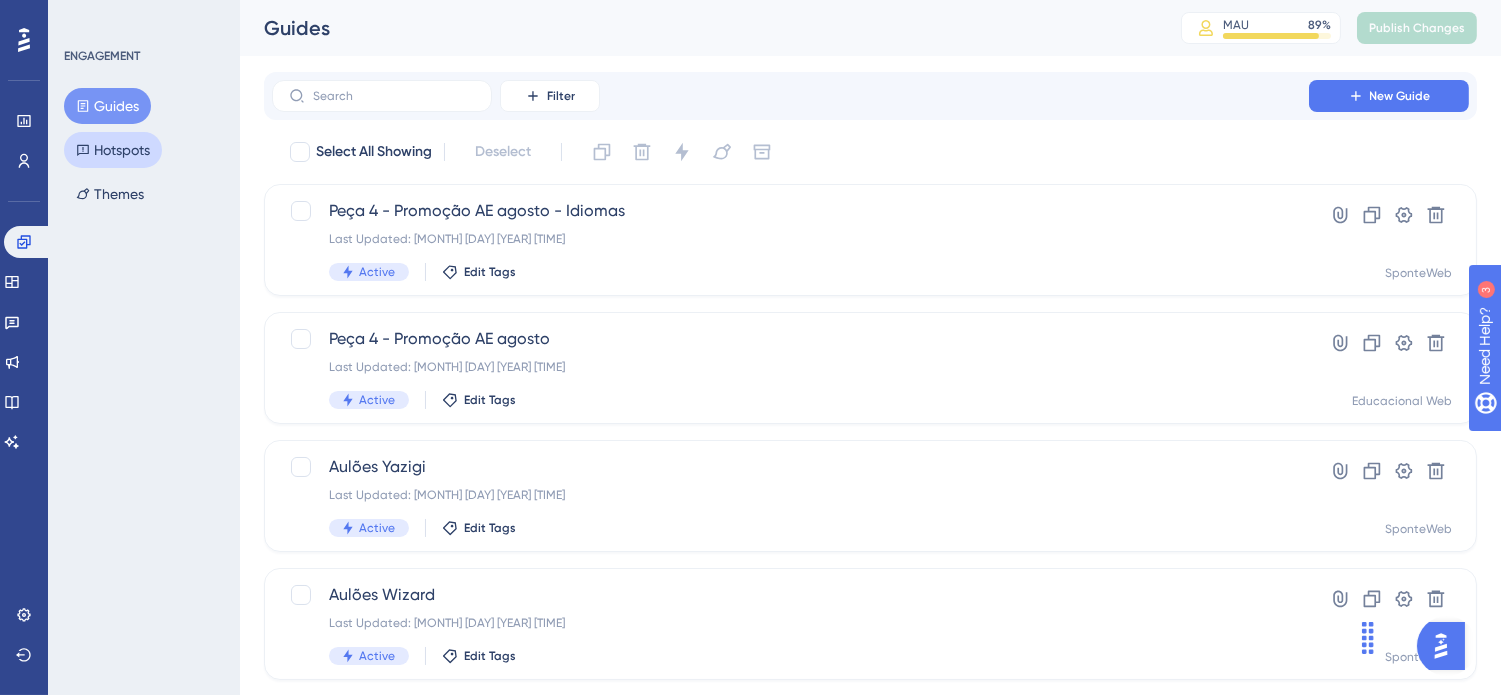 click on "Hotspots" at bounding box center [113, 150] 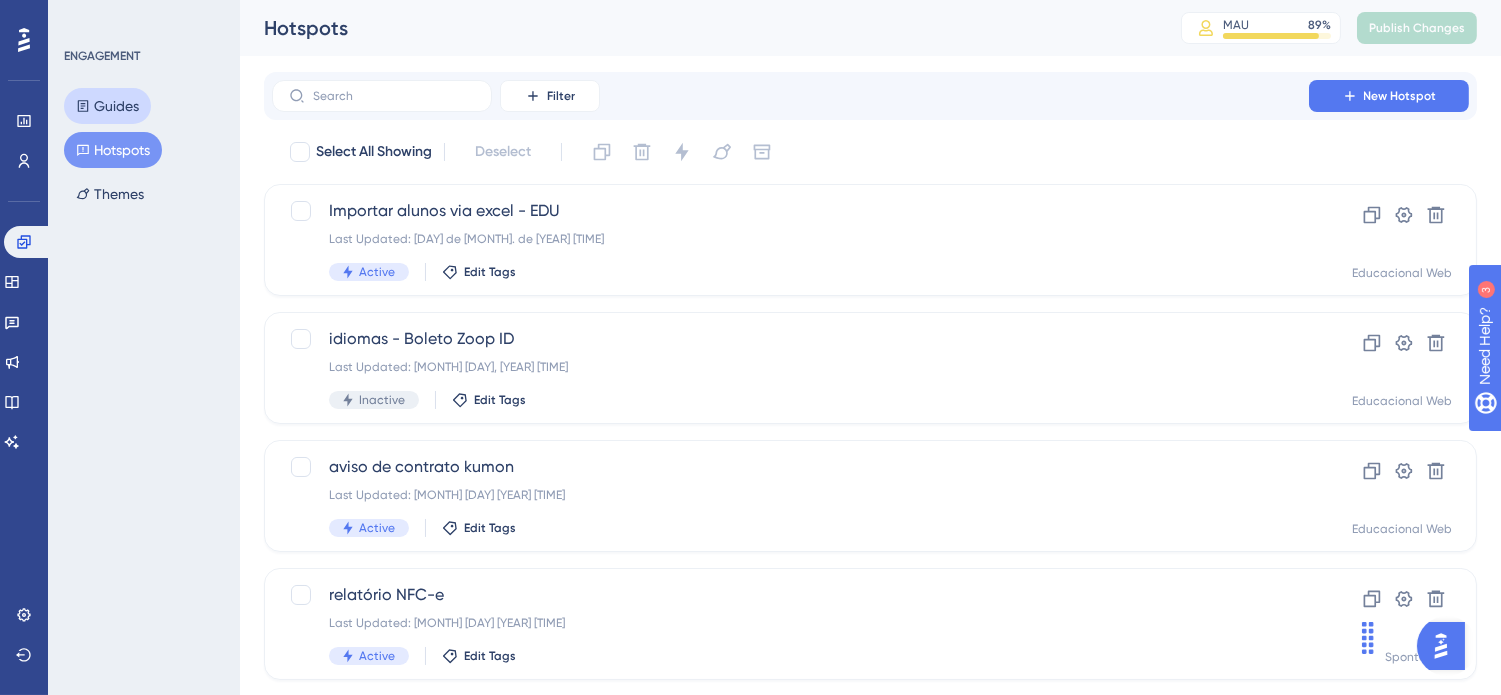 click on "Guides" at bounding box center [107, 106] 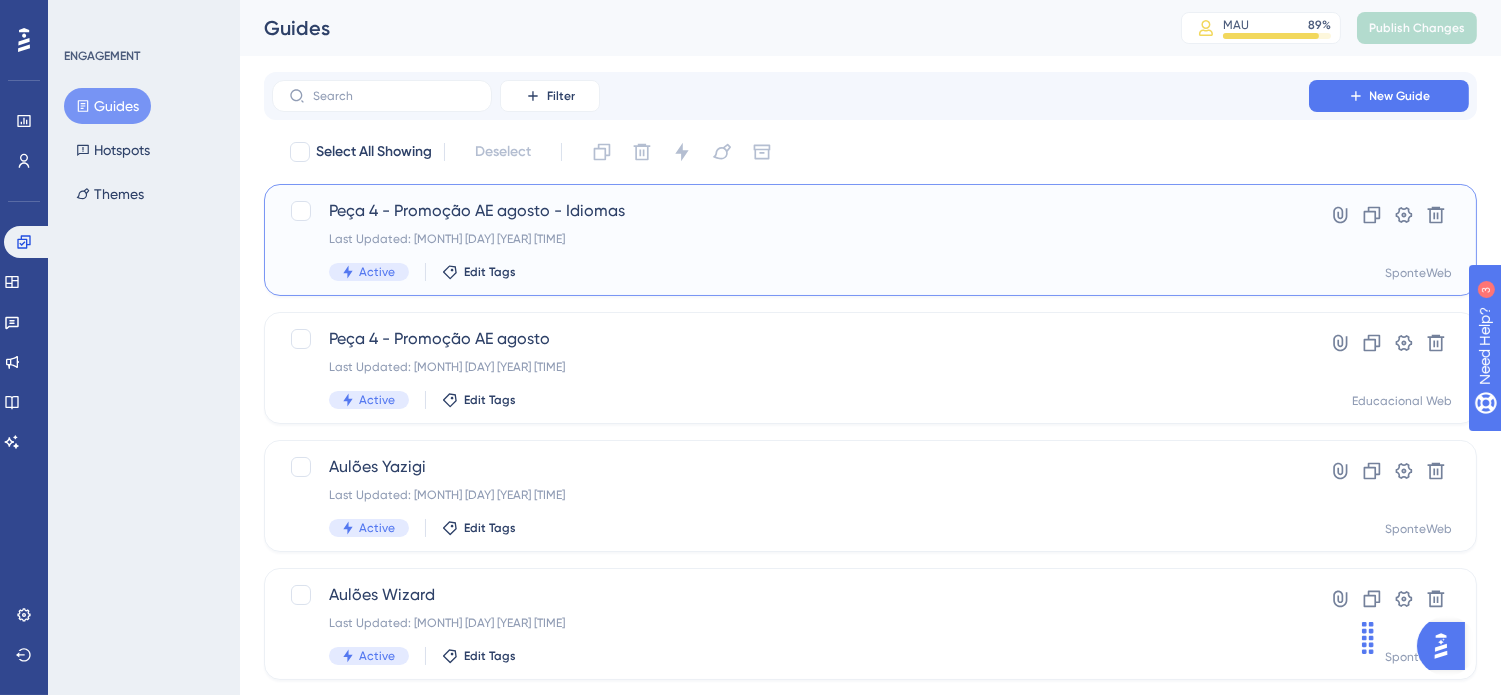 click on "Peça 4 - Promoção AE agosto - Idiomas" at bounding box center (790, 211) 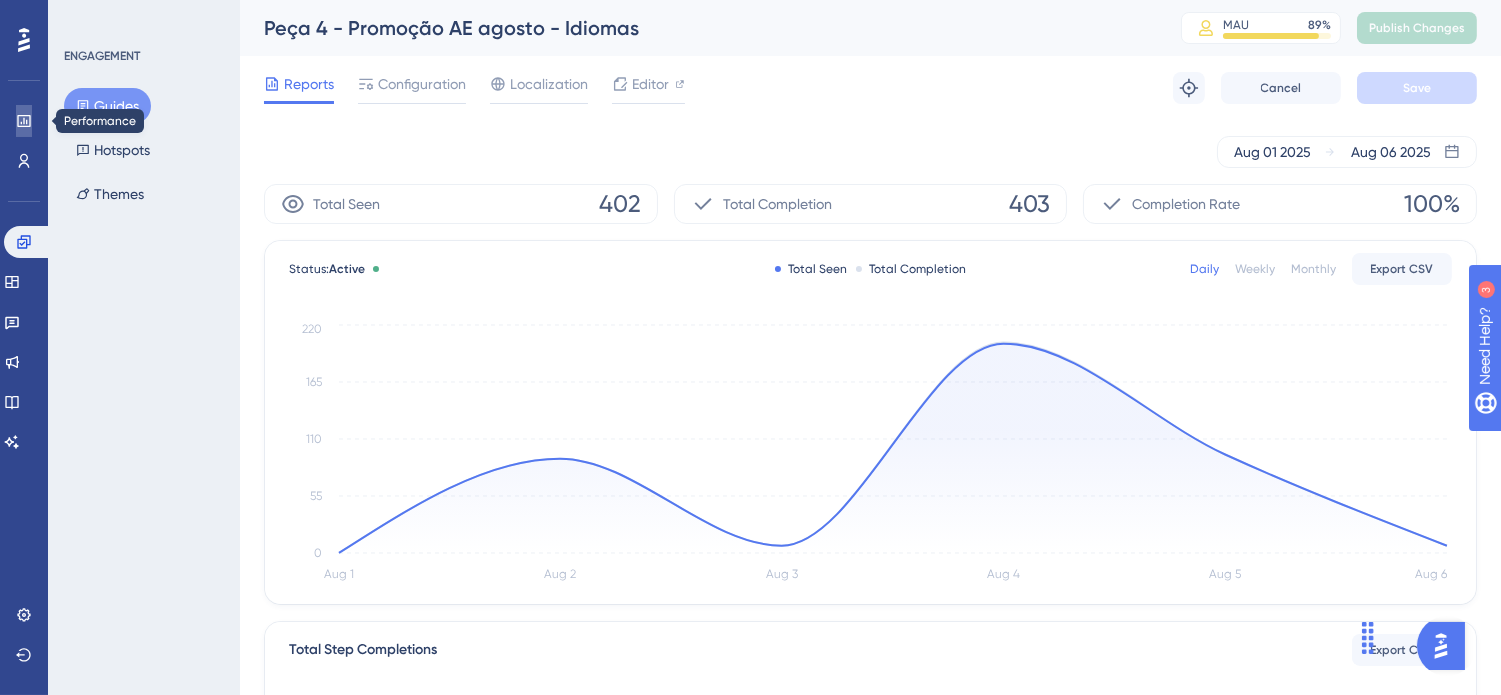 click 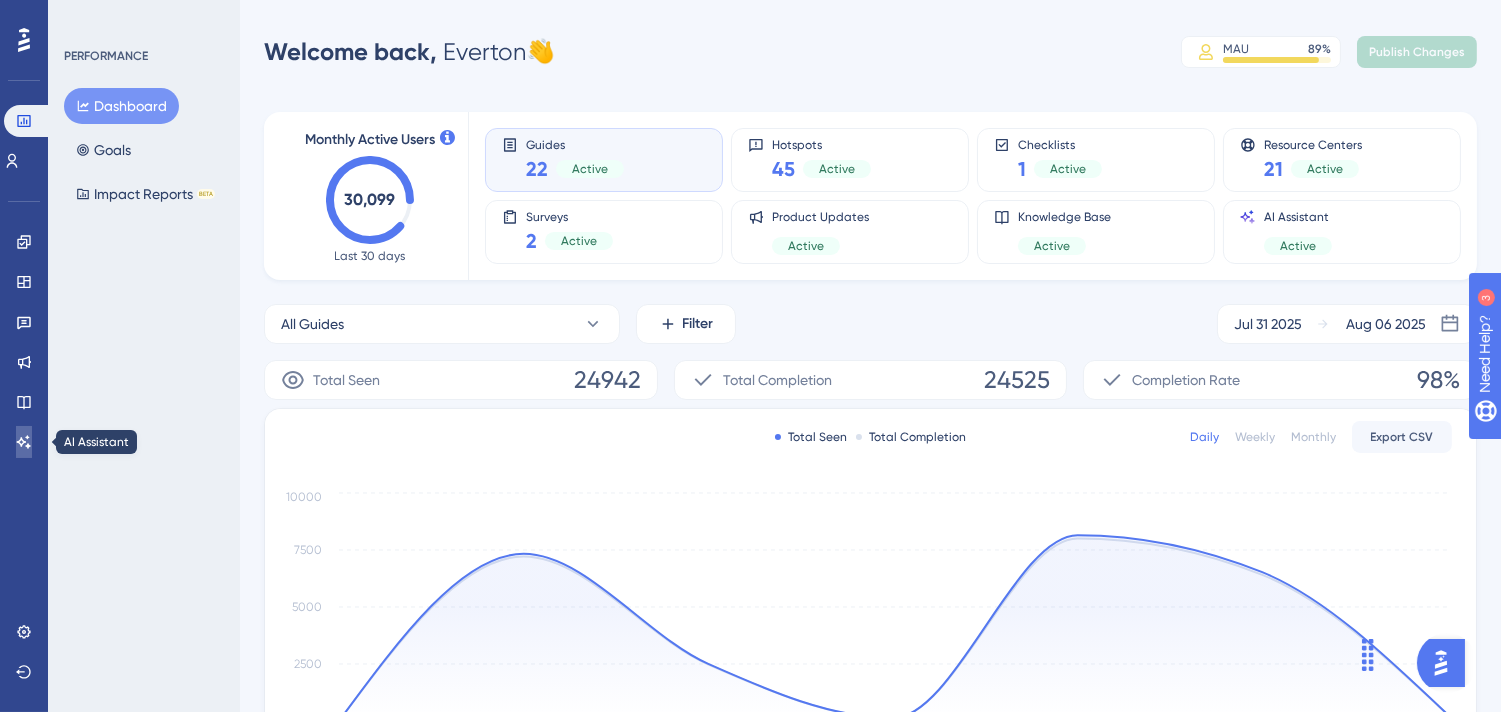 click at bounding box center [24, 442] 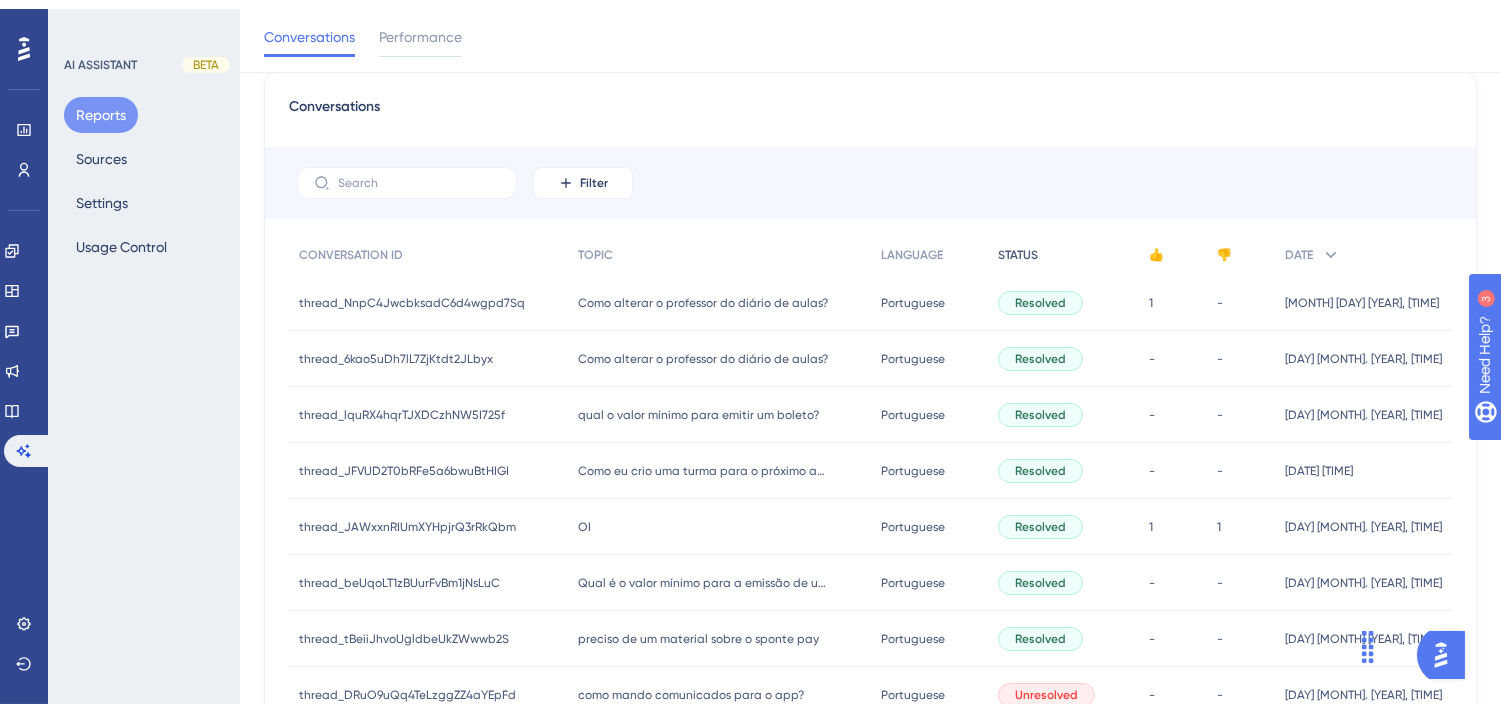 scroll, scrollTop: 0, scrollLeft: 0, axis: both 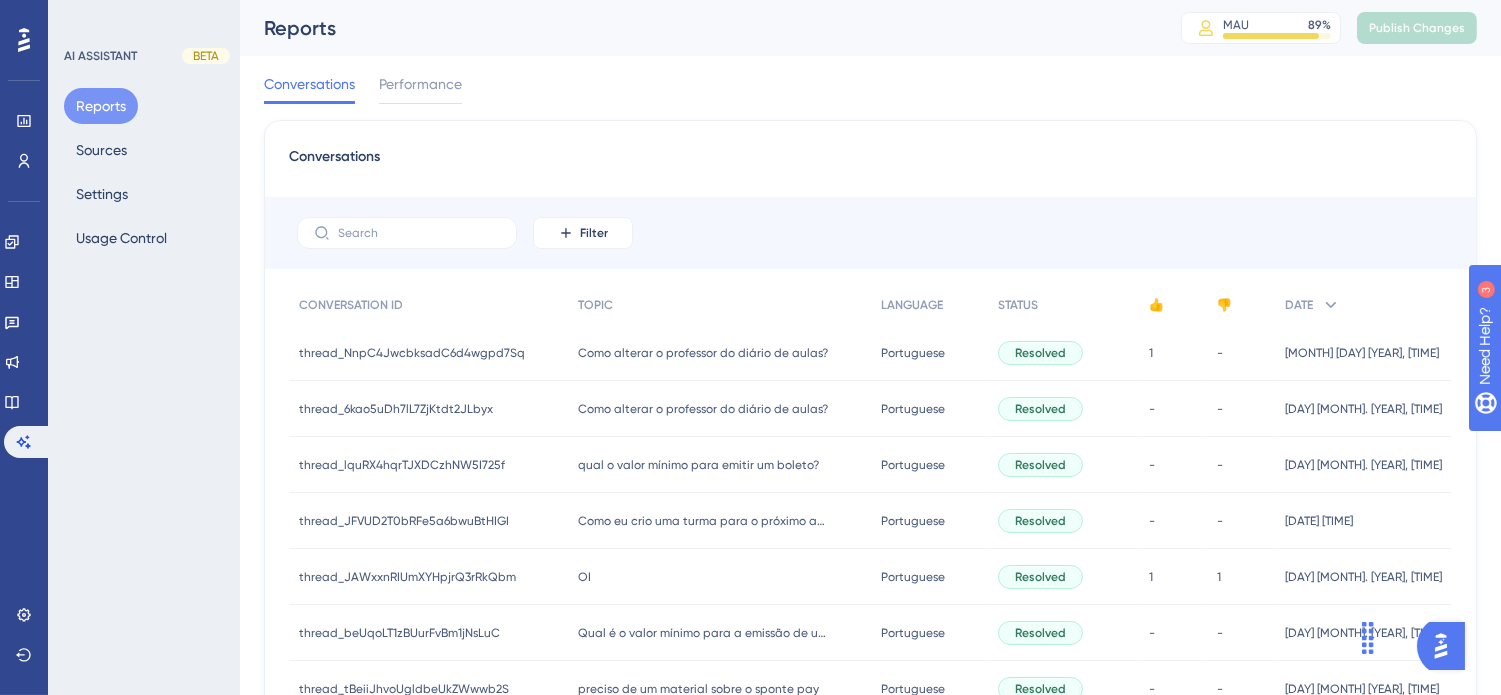 click on "Conversations Performance" at bounding box center (870, 88) 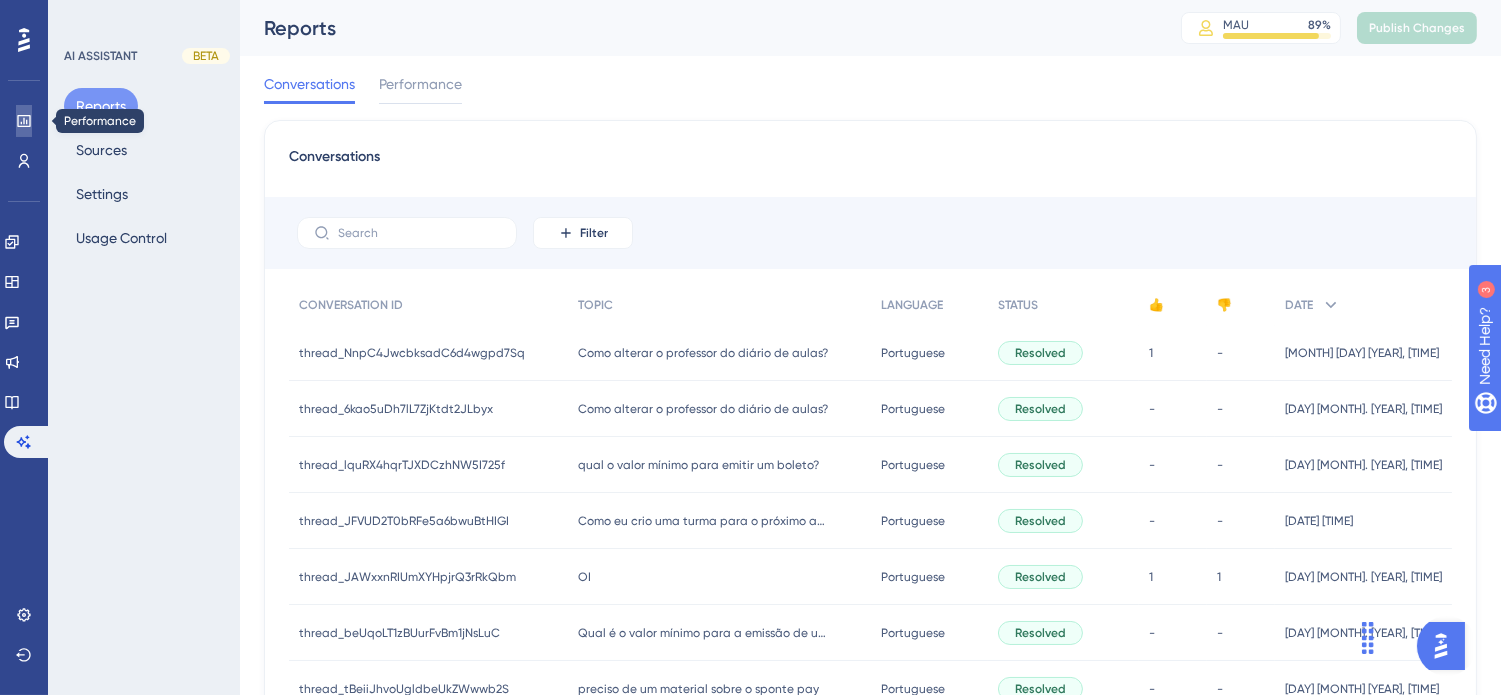 click 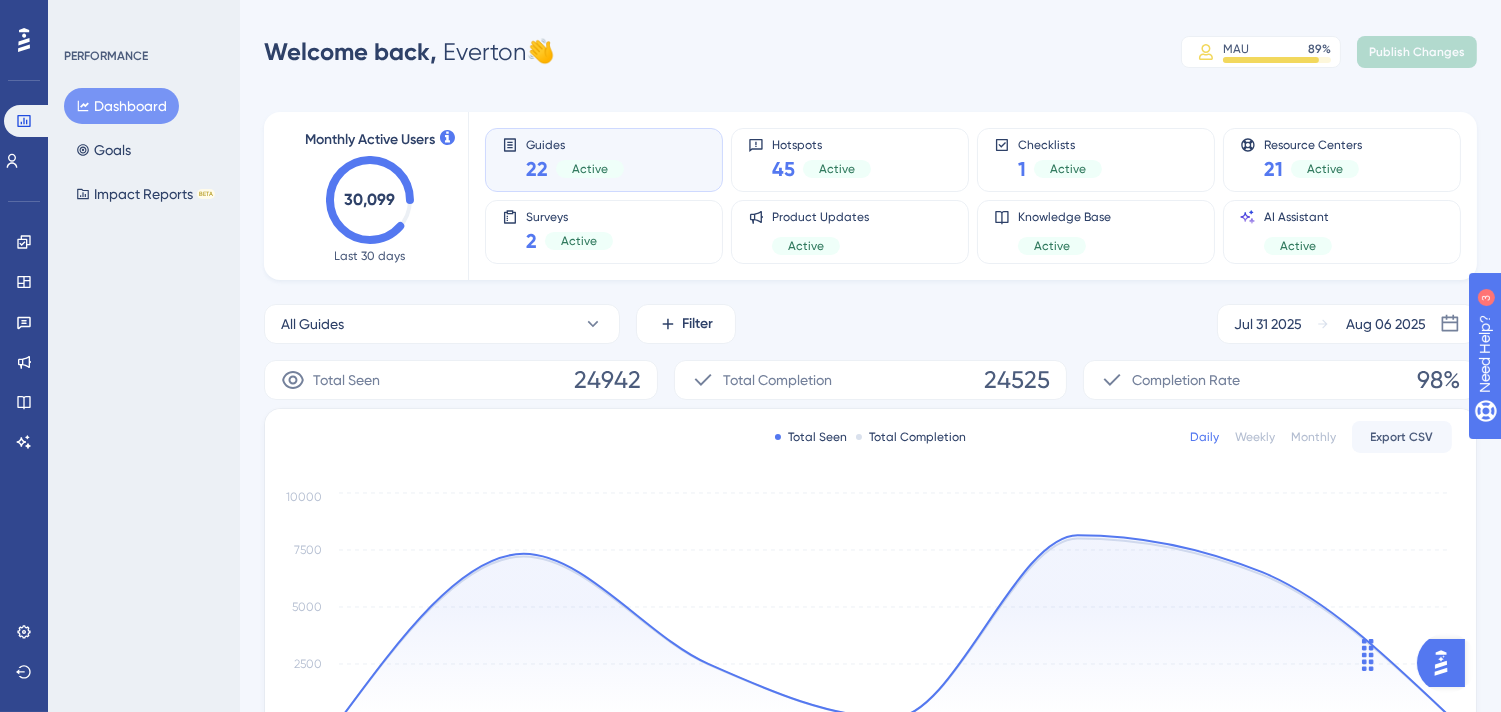 click on "Monthly Active Users 30,099 Last 30 days Guides 22 Active Hotspots 45 Active Checklists 1 Active Resource Centers 21 Active Surveys 2 Active Product Updates Active Knowledge Base Active AI Assistant Active" at bounding box center (870, 196) 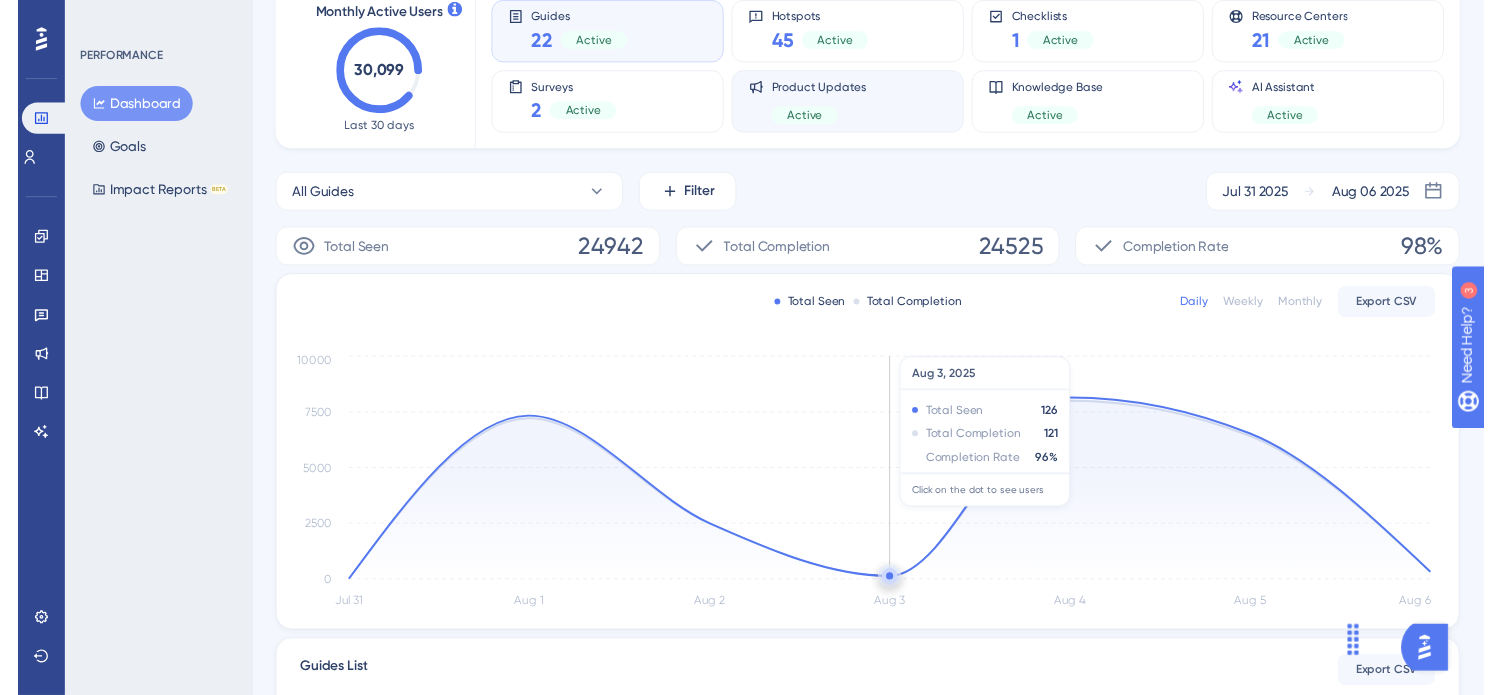 scroll, scrollTop: 0, scrollLeft: 0, axis: both 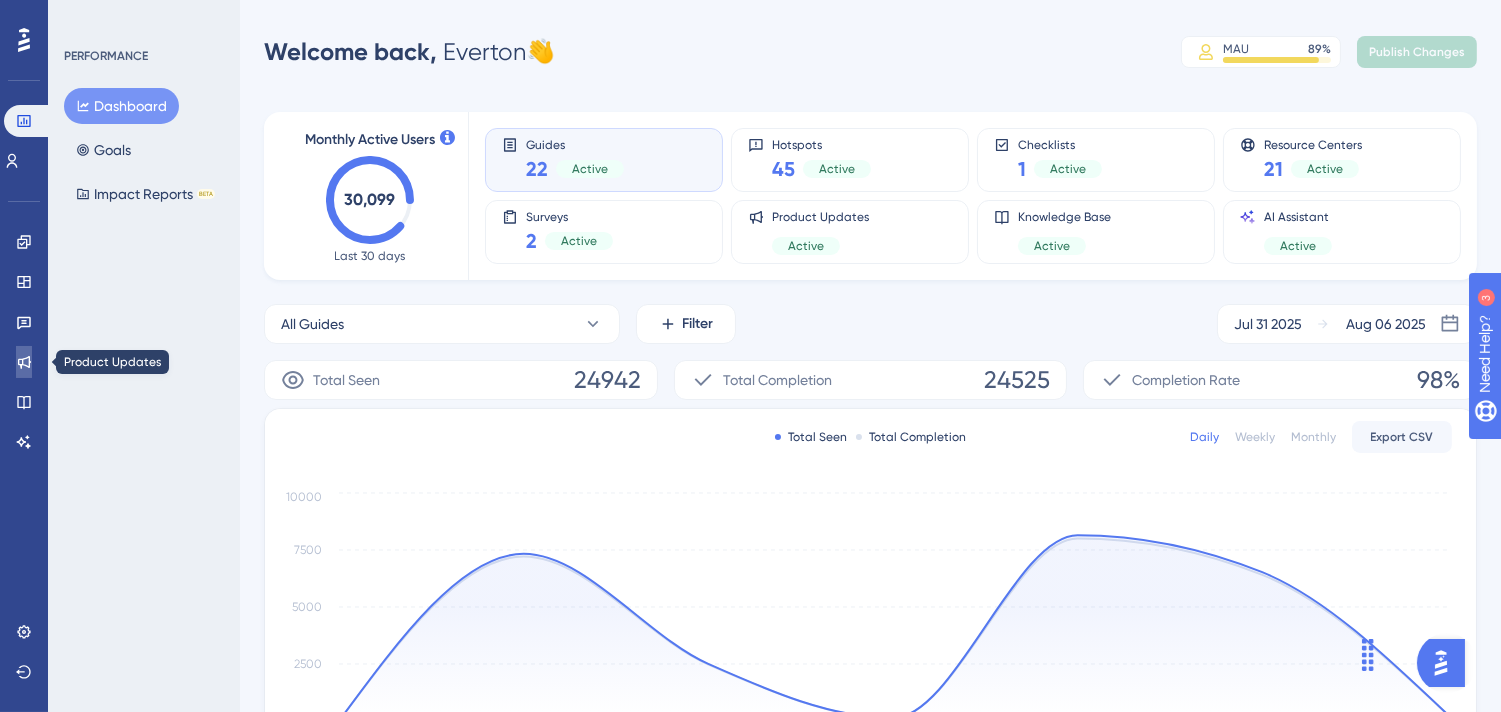 click at bounding box center (24, 362) 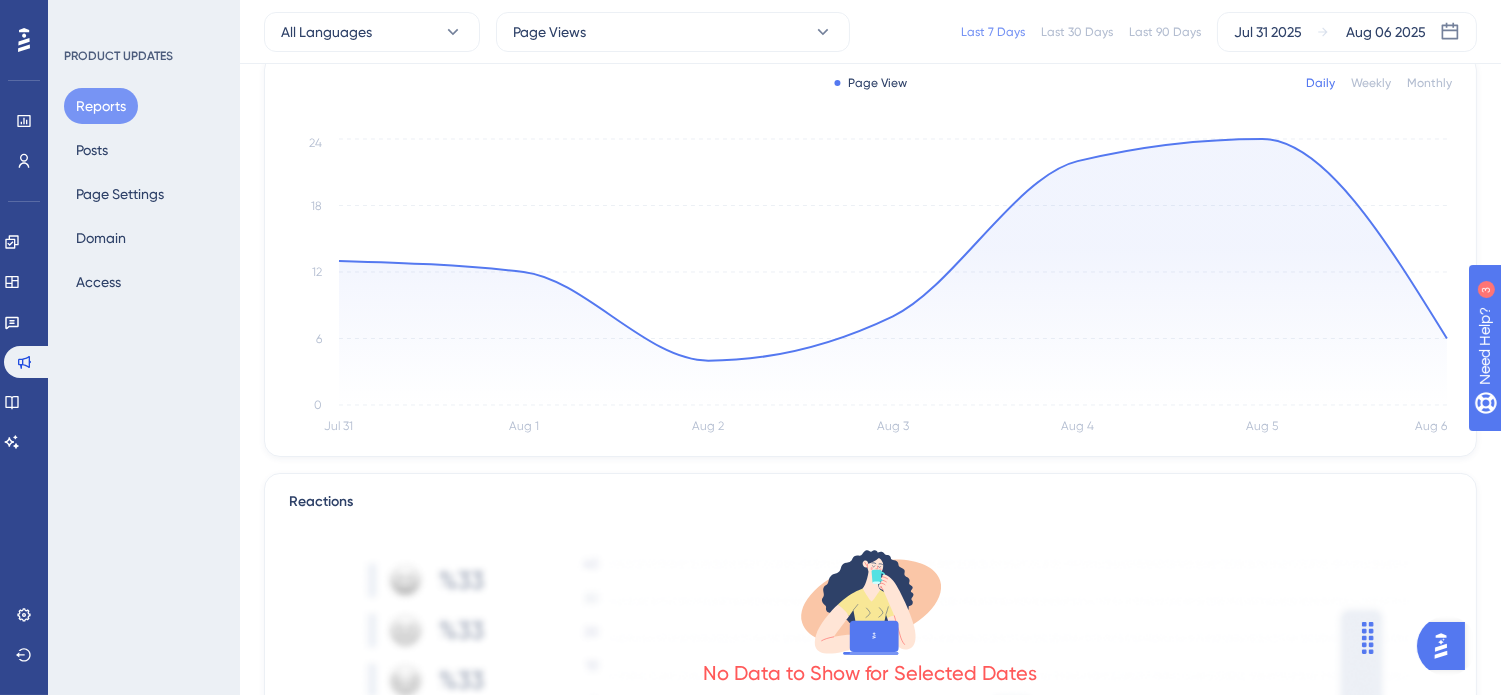 scroll, scrollTop: 0, scrollLeft: 0, axis: both 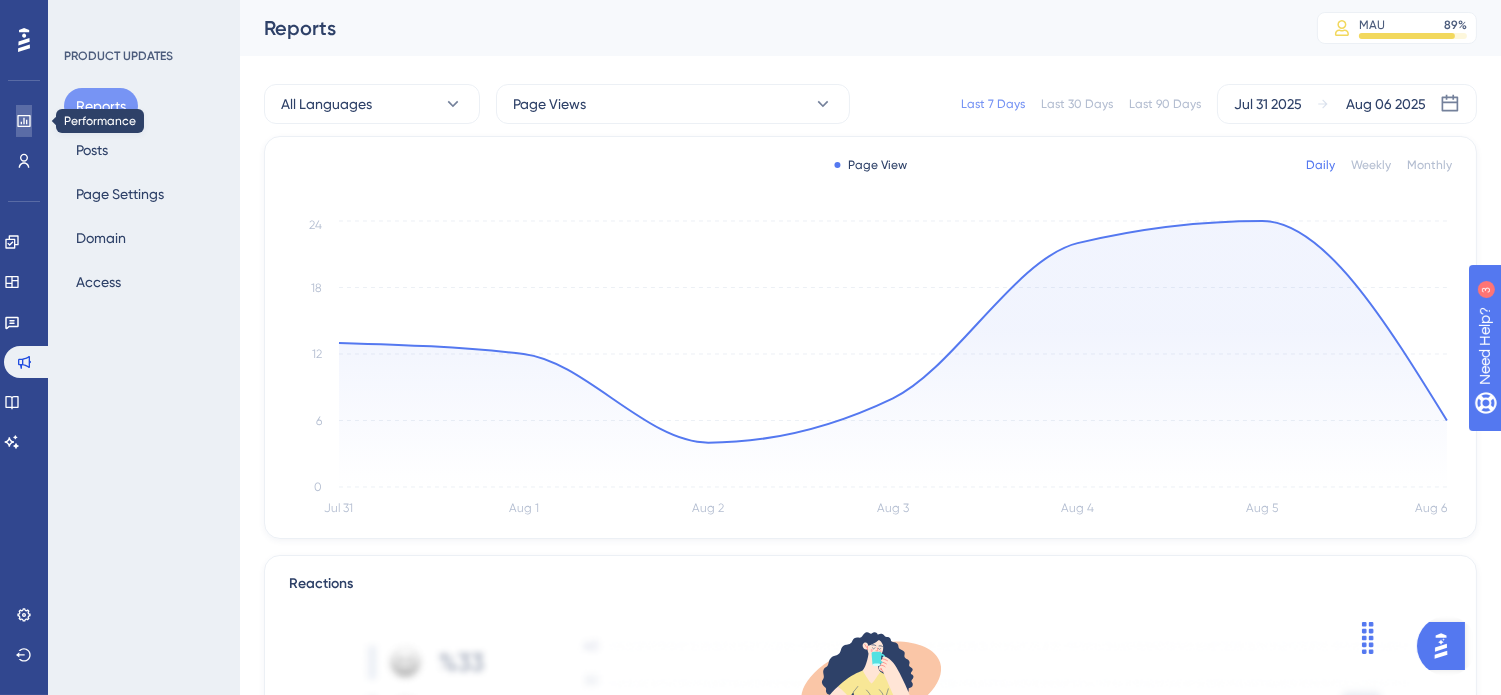click 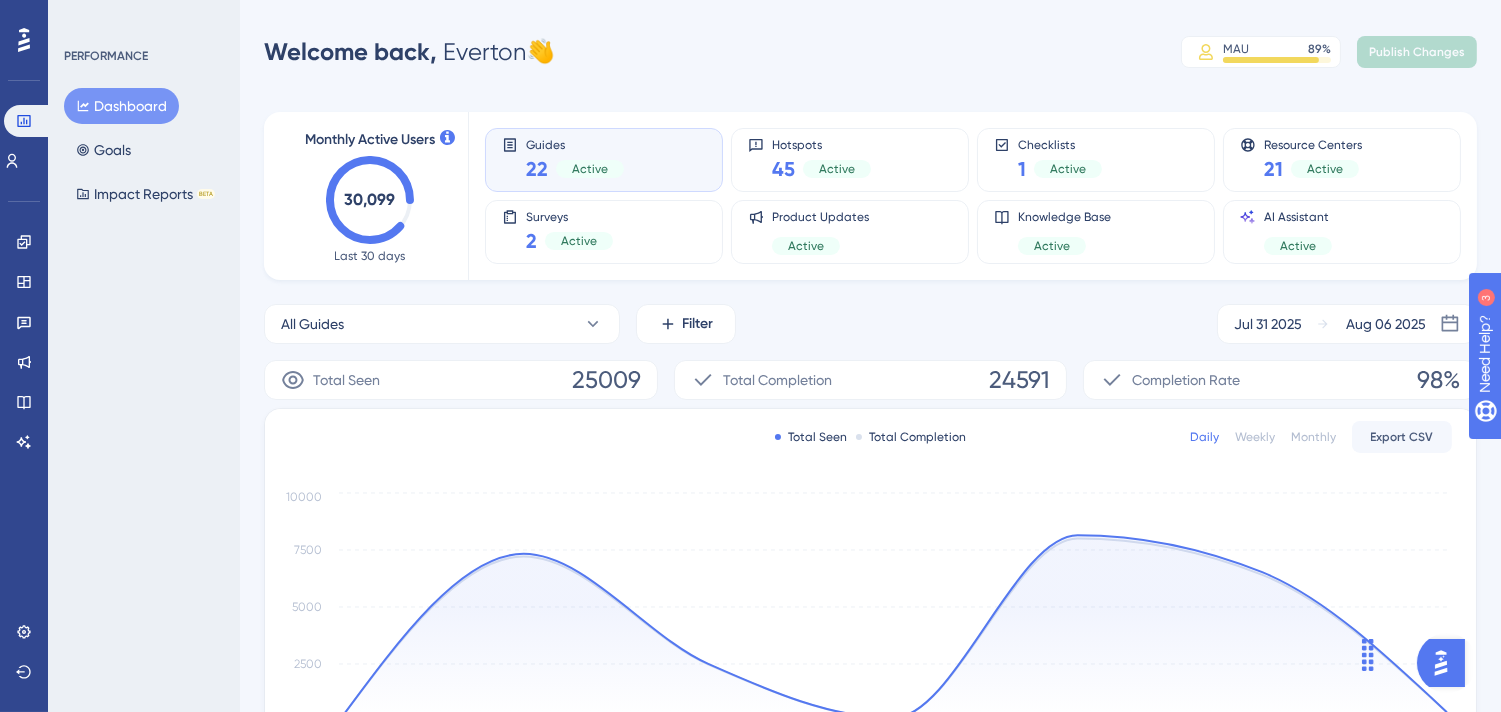 click on "30,099" 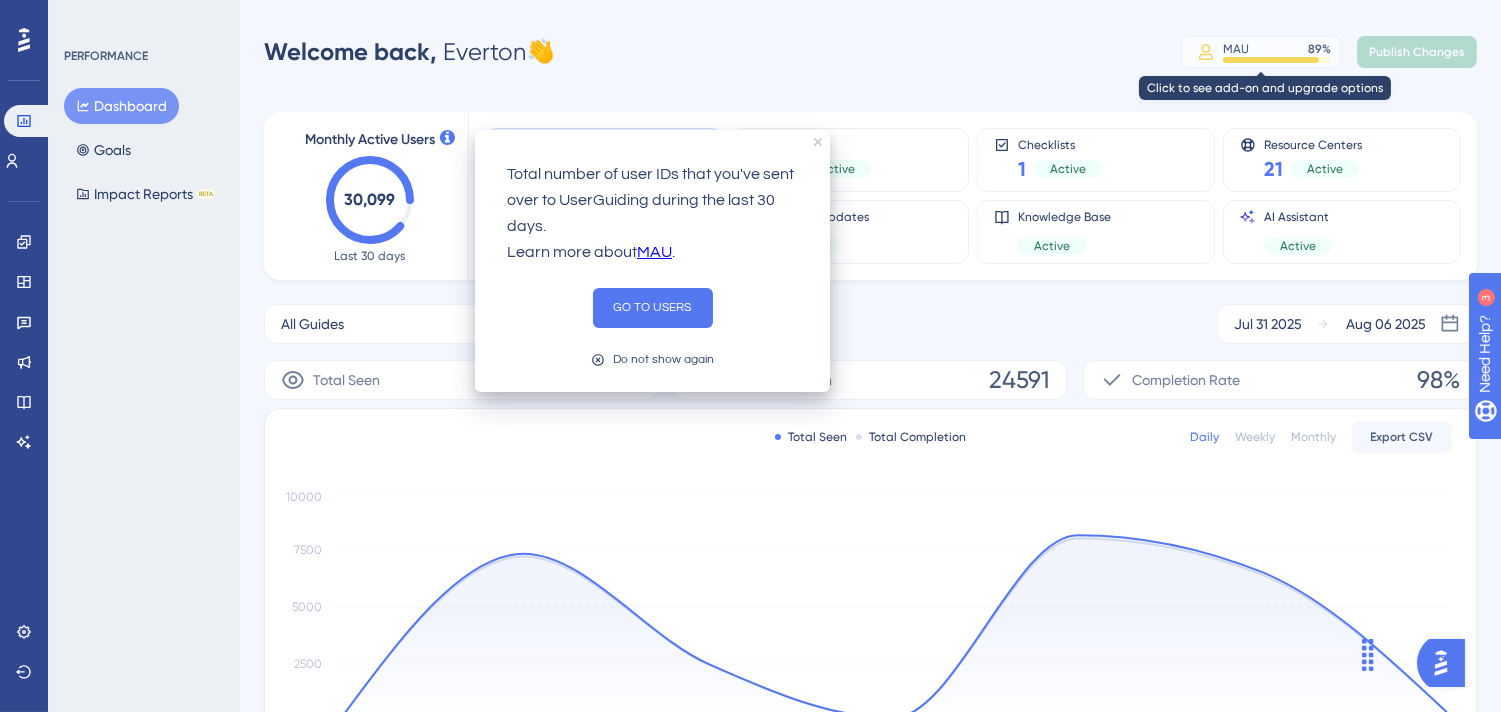 click on "MAU 89 %" at bounding box center [1277, 49] 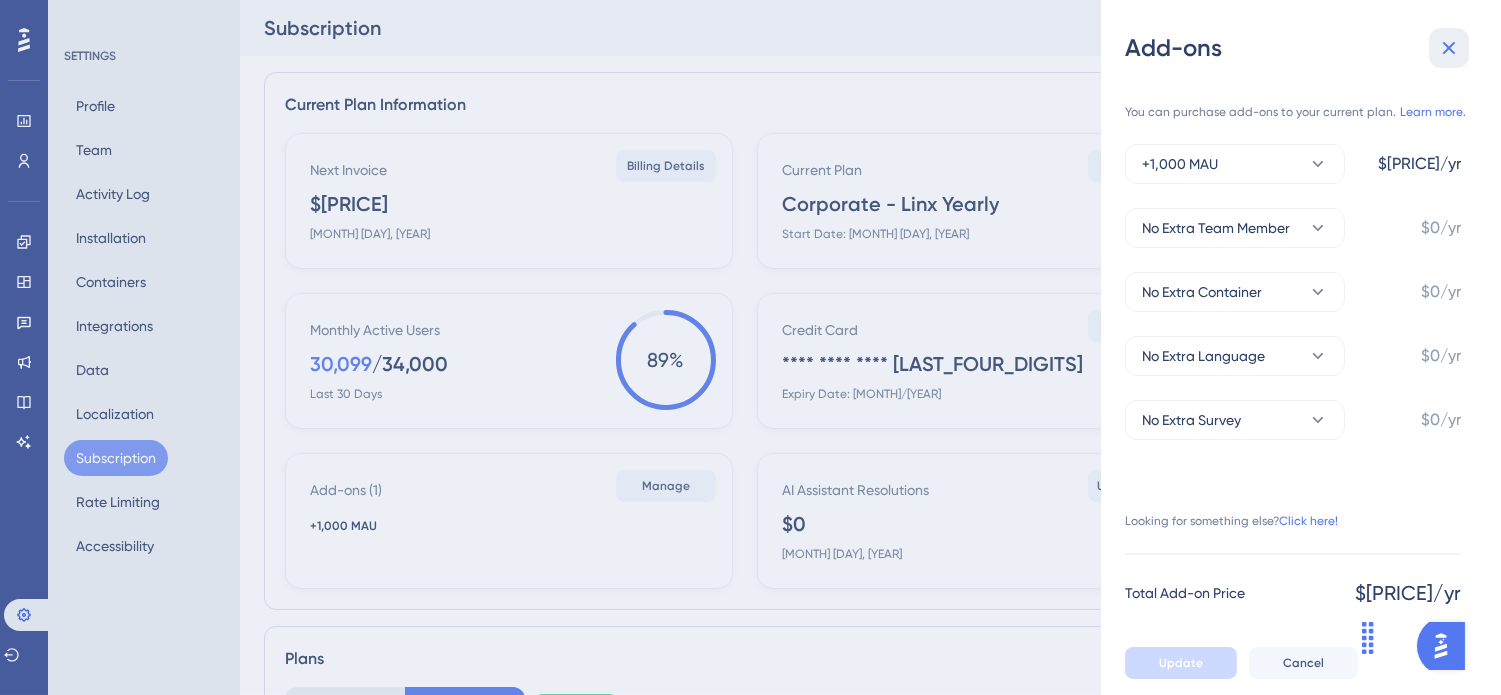 click at bounding box center [1449, 48] 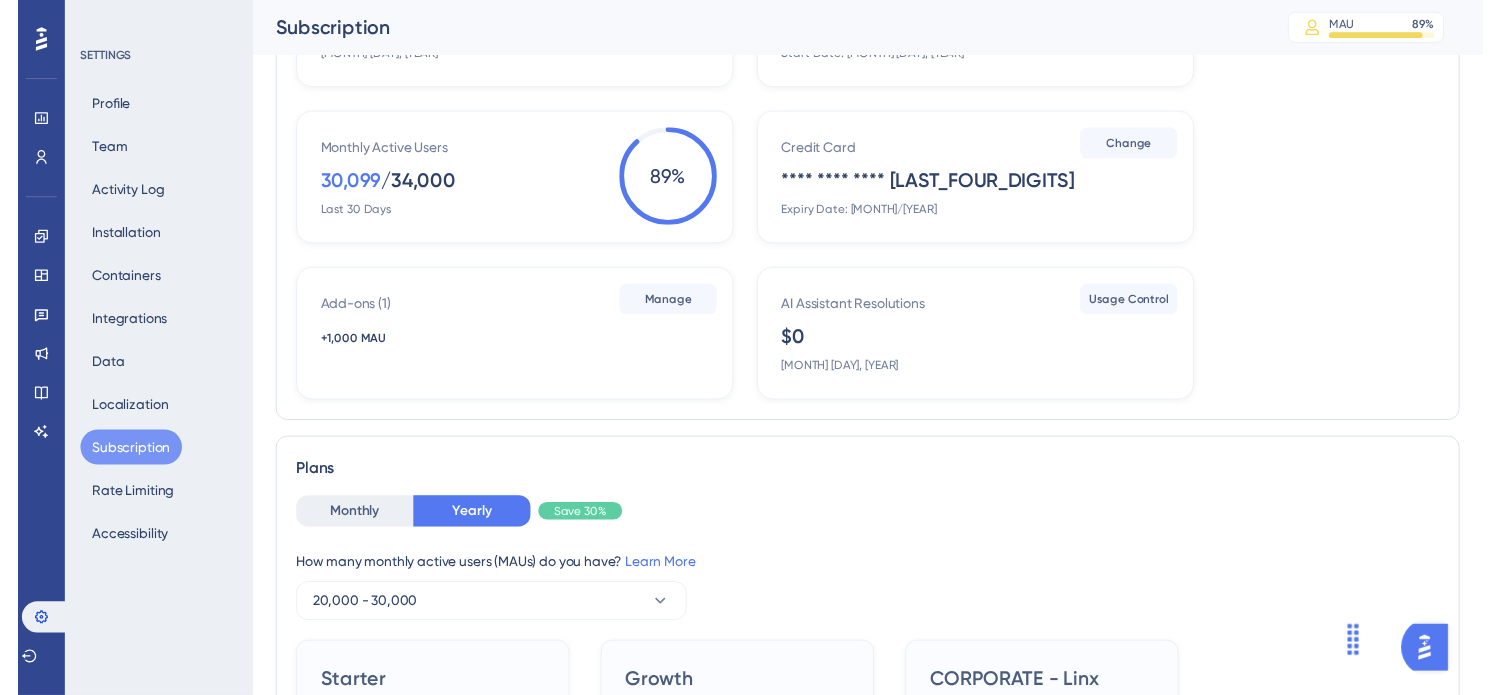 scroll, scrollTop: 0, scrollLeft: 0, axis: both 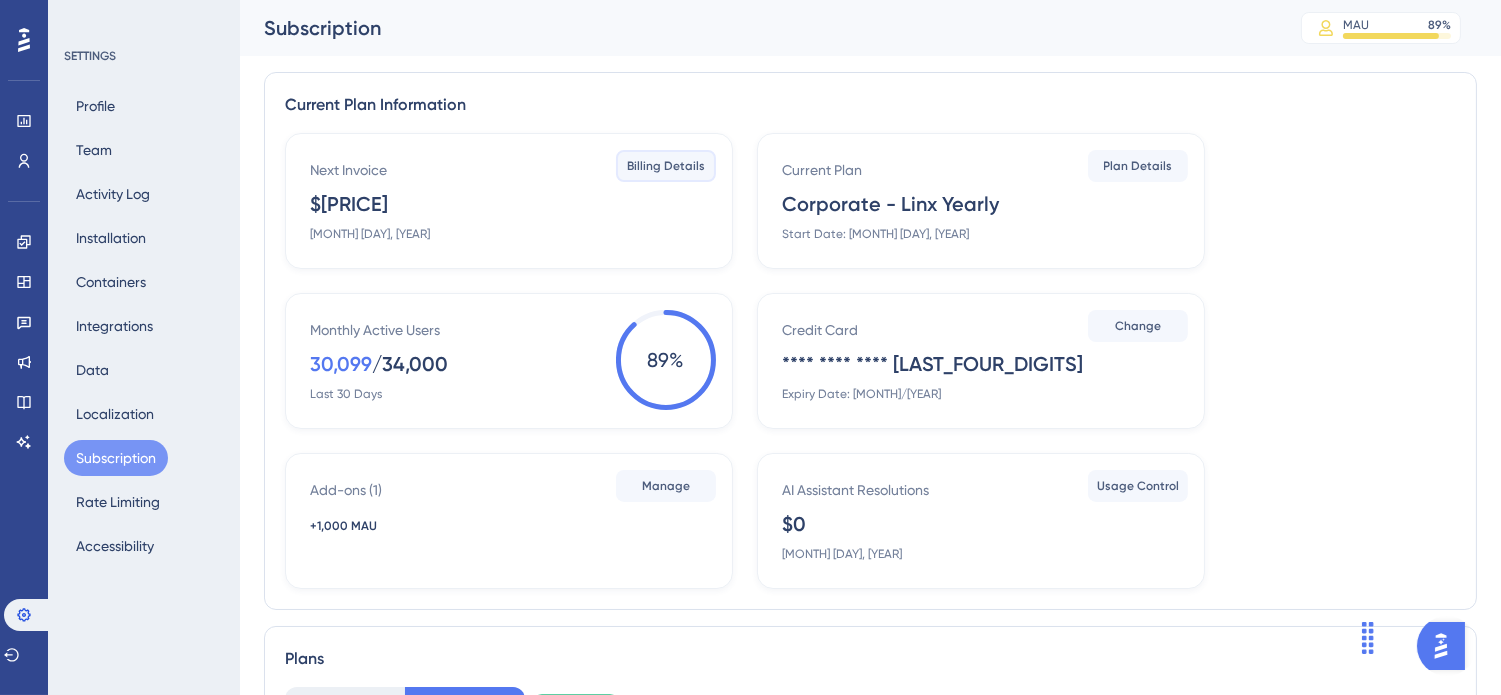 click on "Billing Details" at bounding box center [666, 166] 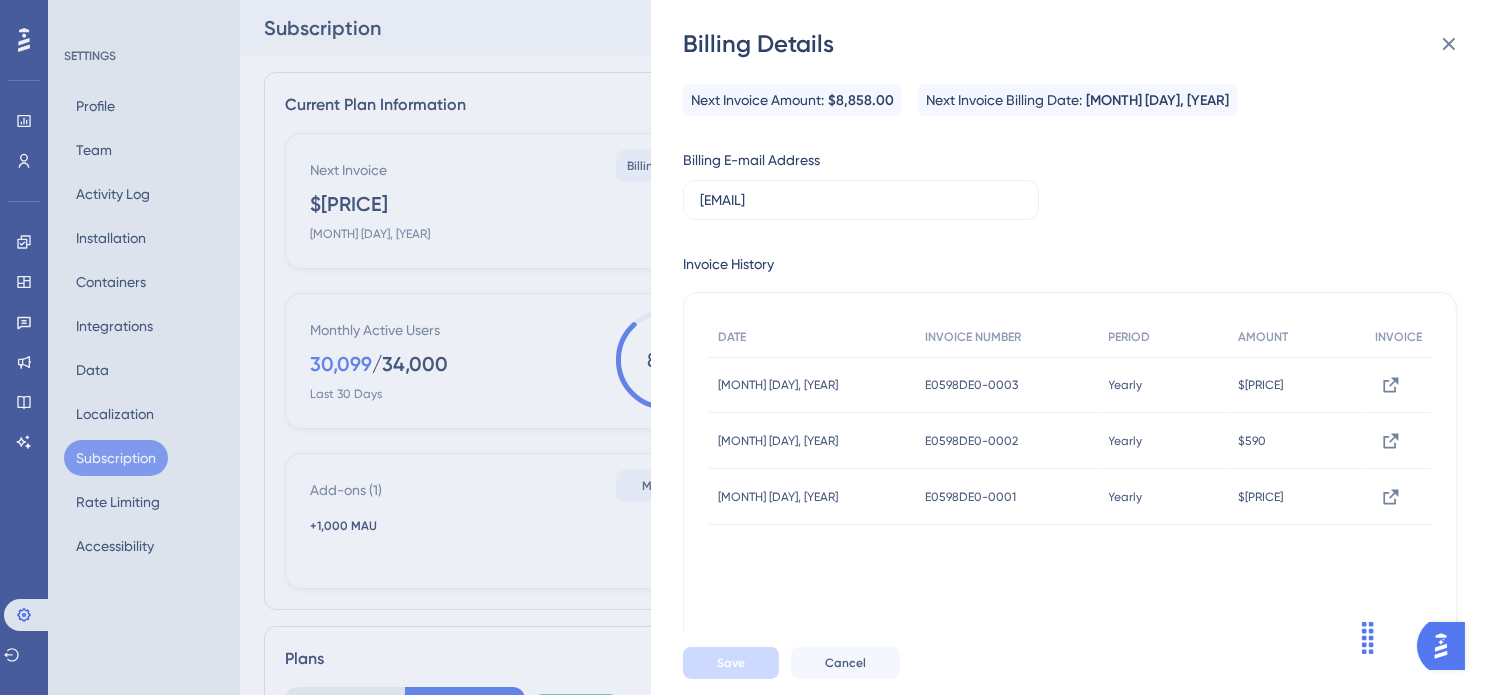 click on "Billing Details Next Invoice Amount: $[PRICE].00 Next Invoice Billing Date: [MONTH] [DAY], [YEAR] Billing E-mail Address [EMAIL] Invoice History DATE INVOICE NUMBER PERIOD AMOUNT INVOICE [MONTH] [DAY], [YEAR] [MONTH] [DAY], [YEAR] E0598DE0-0003 E0598DE0-0003 Yearly Yearly $[PRICE] $[PRICE] View Invoice [MONTH] [DAY], [YEAR] [MONTH] [DAY], [YEAR] E0598DE0-0002 E0598DE0-0002 Yearly Yearly $[PRICE] $[PRICE] View Invoice [MONTH] [DAY], [YEAR] [MONTH] [DAY], [YEAR] E0598DE0-0001 E0598DE0-0001 Yearly Yearly $[PRICE] $[PRICE] View Invoice Save Cancel" at bounding box center [750, 347] 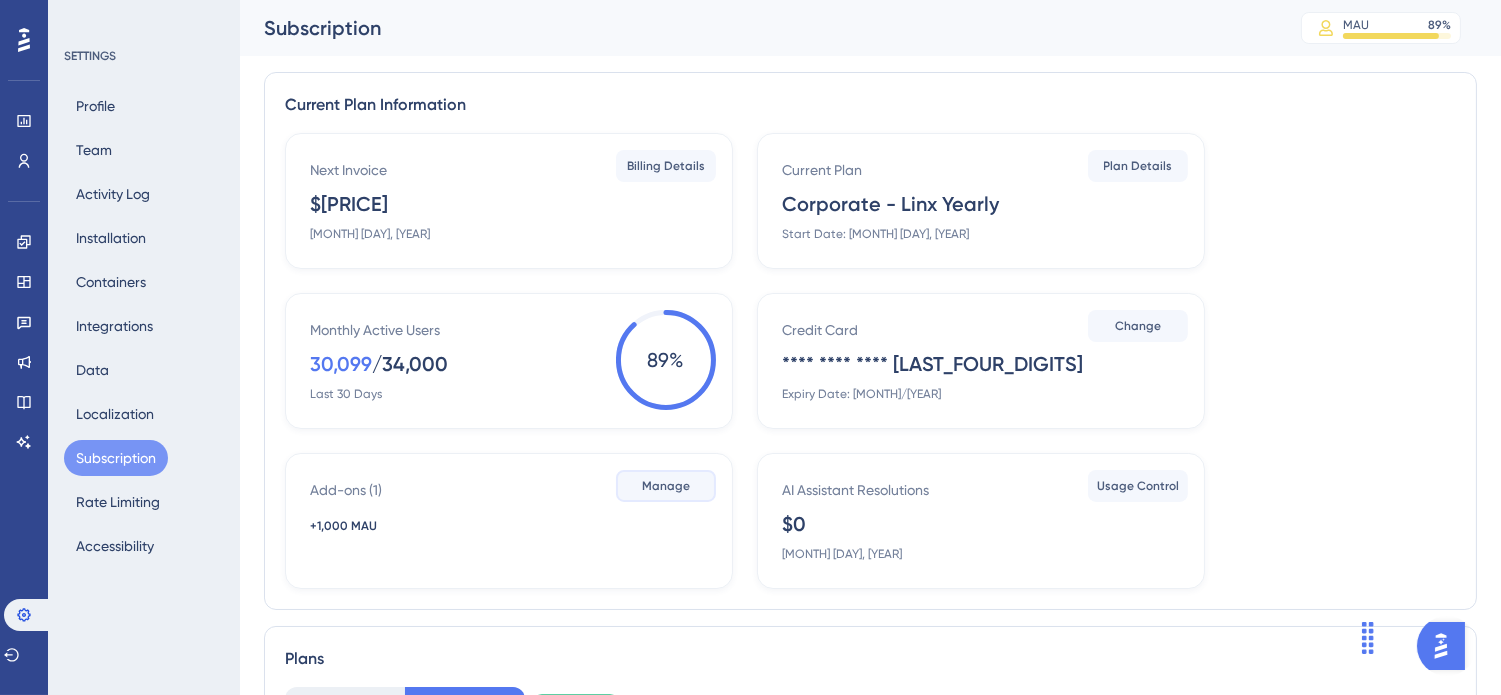 click on "Manage" at bounding box center (666, 486) 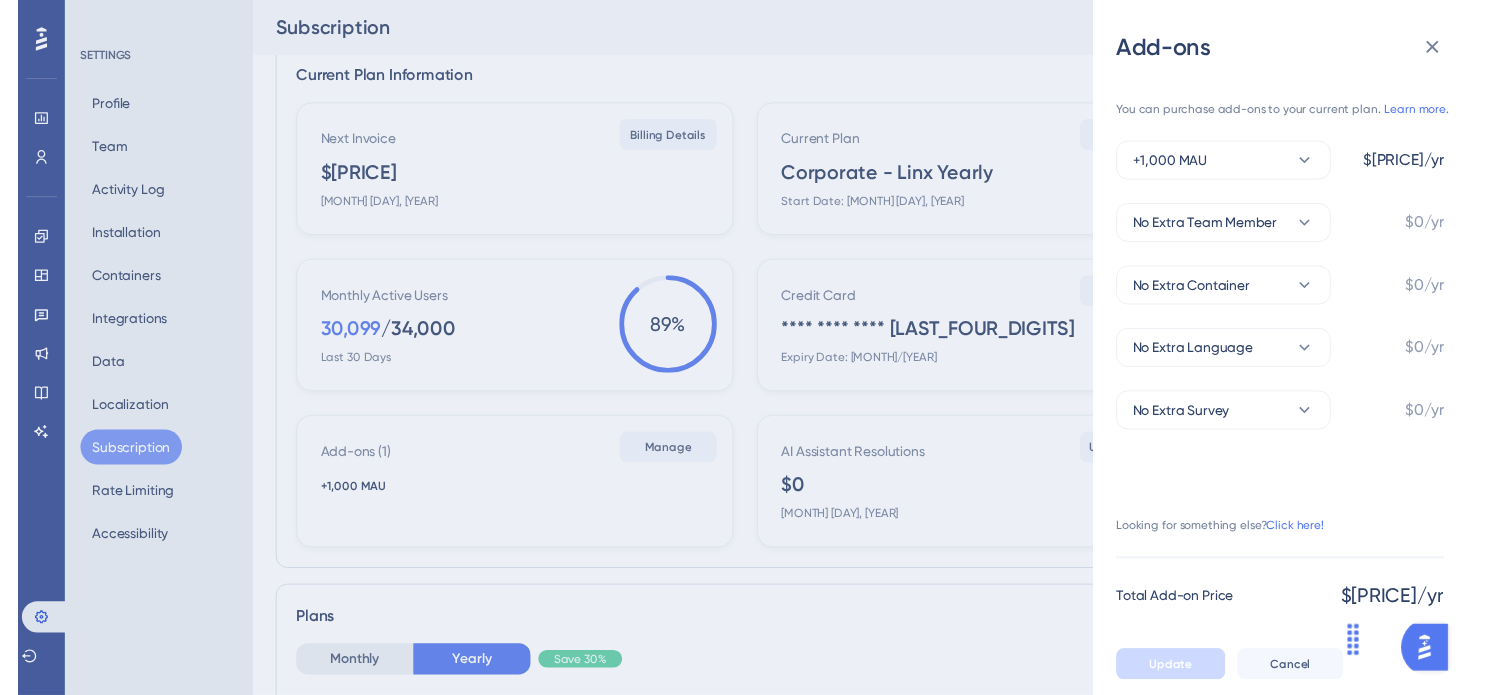 scroll, scrollTop: 17, scrollLeft: 0, axis: vertical 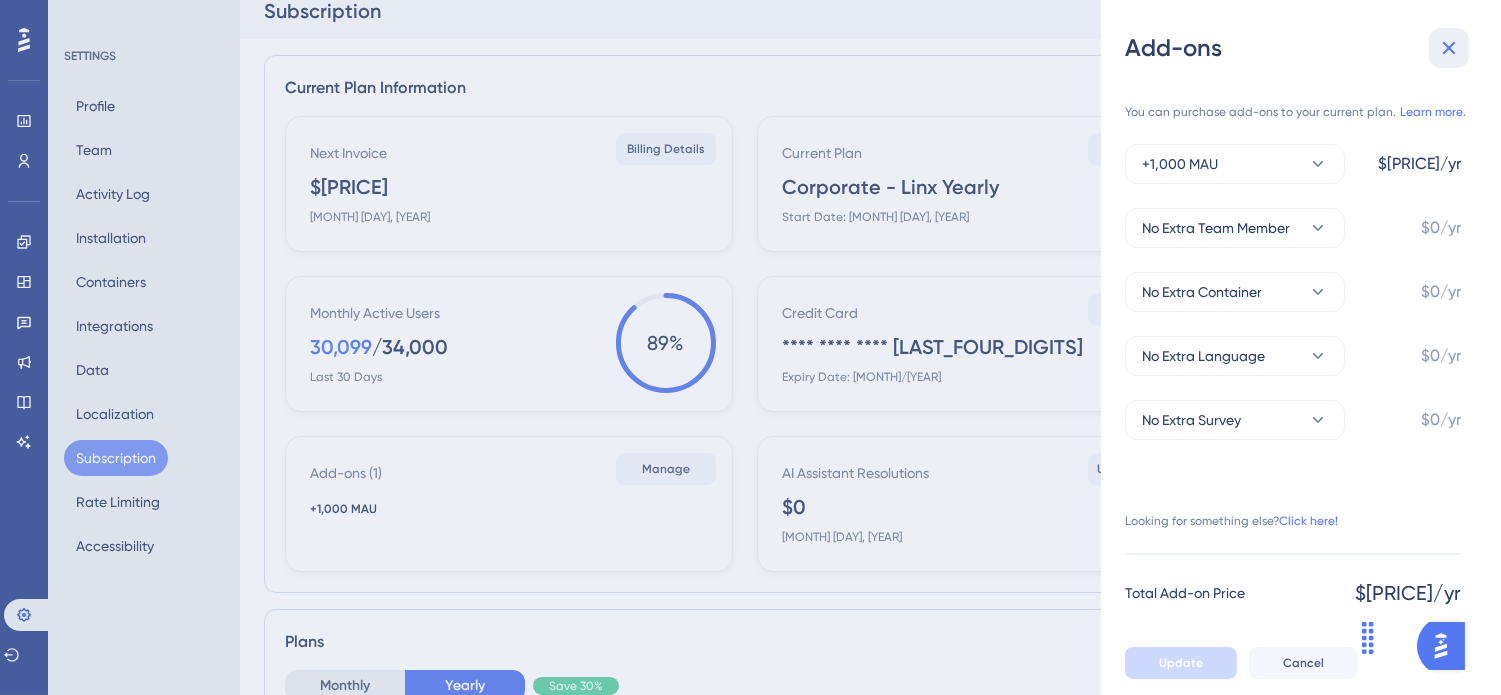 click 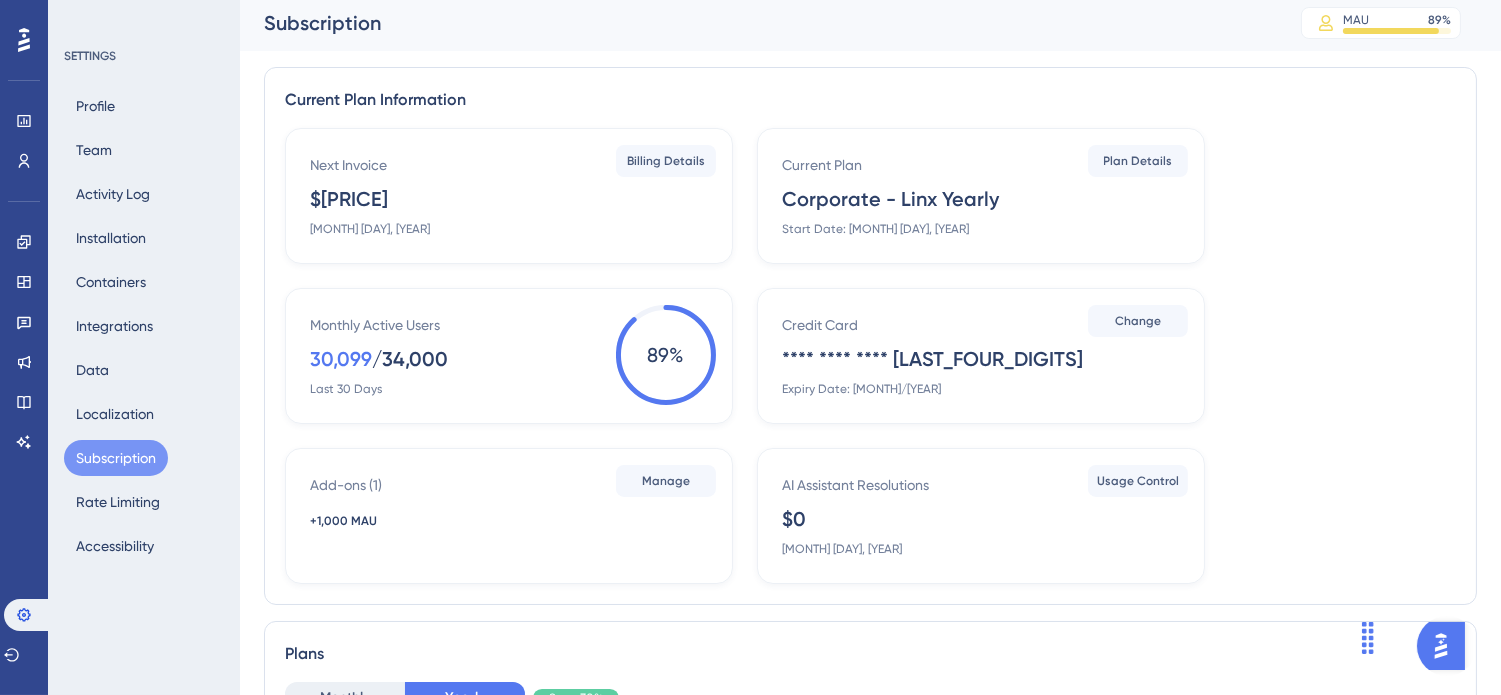 scroll, scrollTop: 0, scrollLeft: 0, axis: both 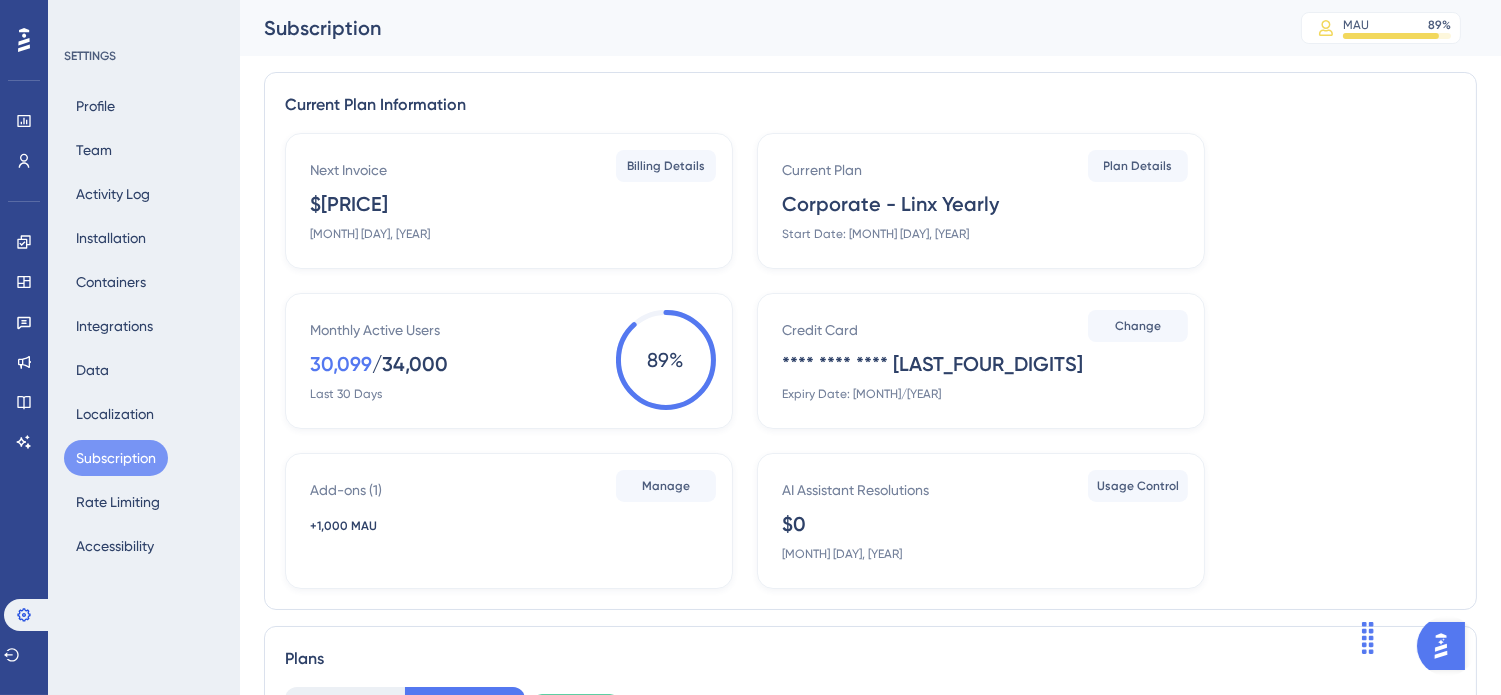 click on "Next Invoice $[PRICE] [MONTH] [DAY], [YEAR] Billing Details Current Plan Corporate - Linx Yearly Start Date: [MONTH] [DAY], [YEAR] Plan Details Monthly Active Users 30,099 / 34,000 Last 30 Days 89 % Credit Card **** **** **** [LAST_FOUR_DIGITS] Expiry Date: [MONTH]/[YEAR] Change Add-ons ( 1 ) +1,000 MAU Manage AI Assistant Resolutions $[PRICE] [MONTH] [DAY], [YEAR] Usage Control" at bounding box center (870, 361) 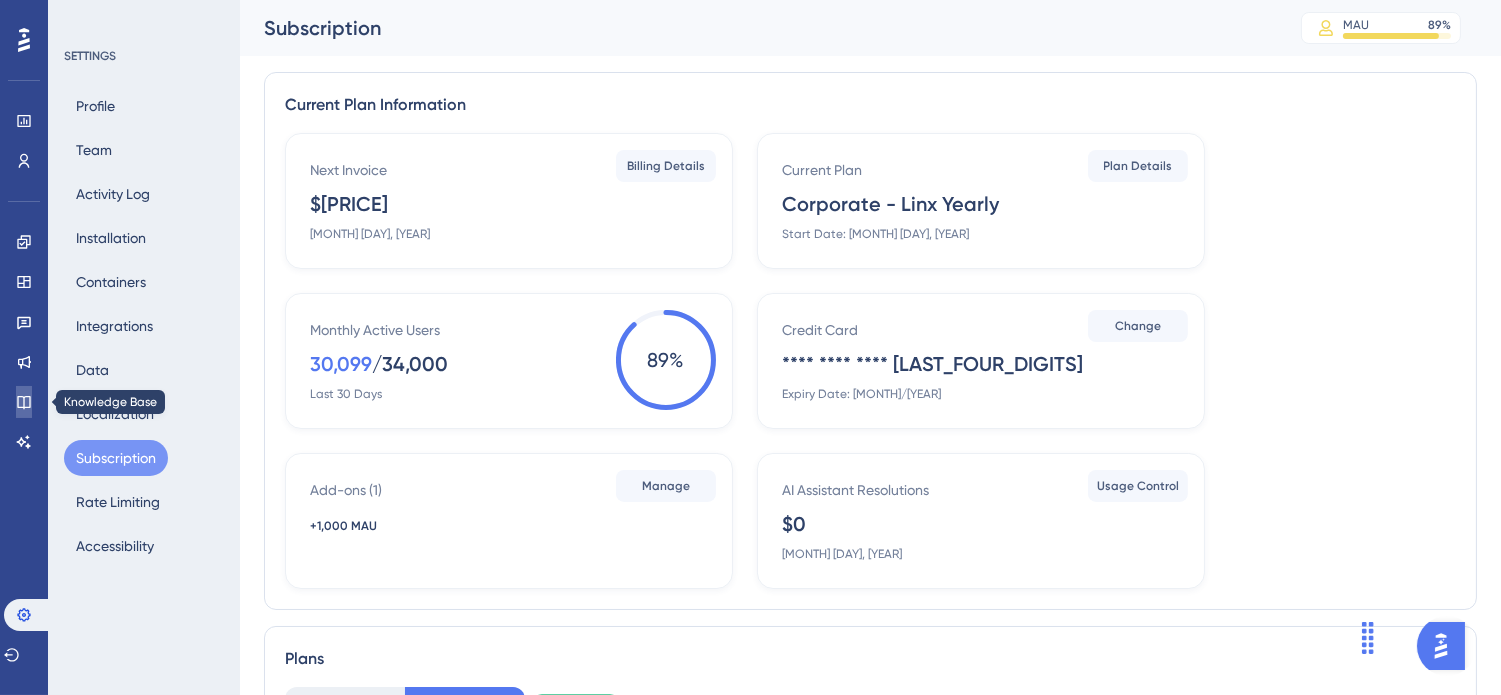 click 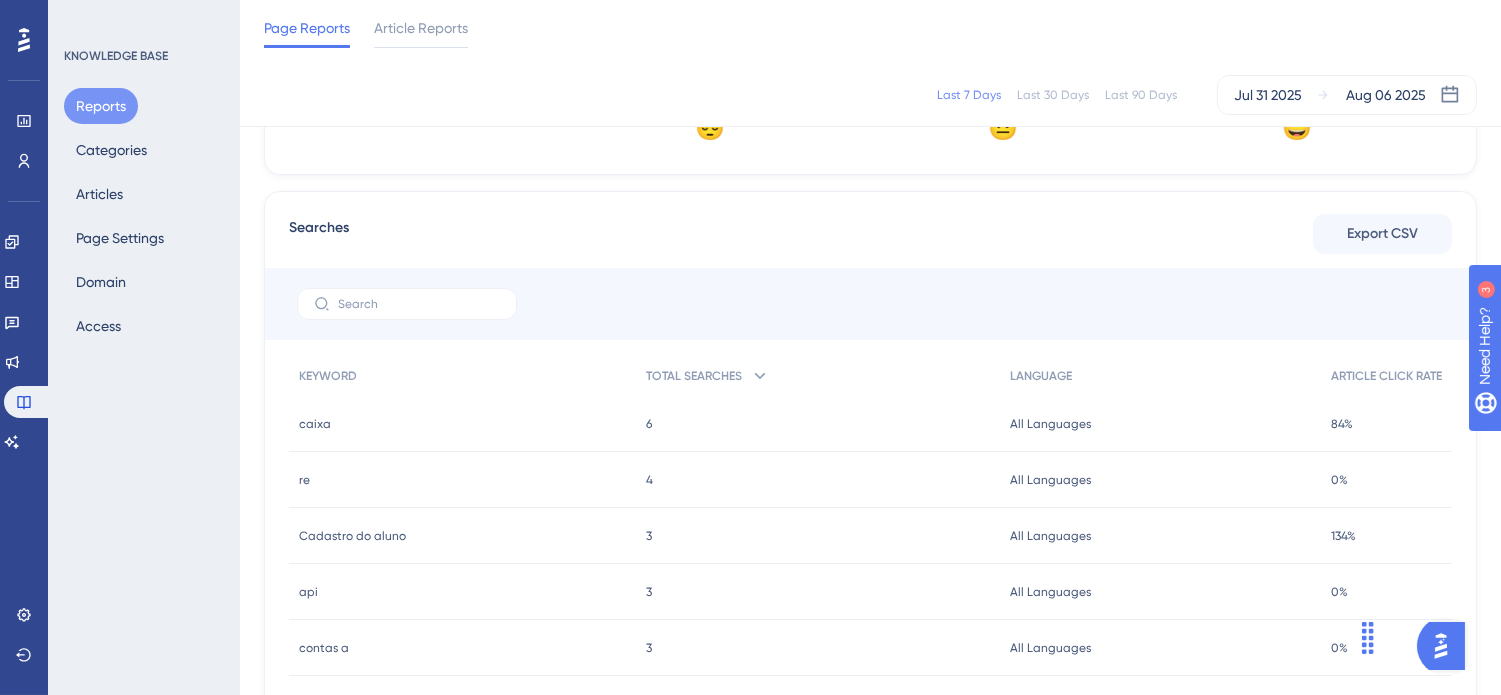 scroll, scrollTop: 897, scrollLeft: 0, axis: vertical 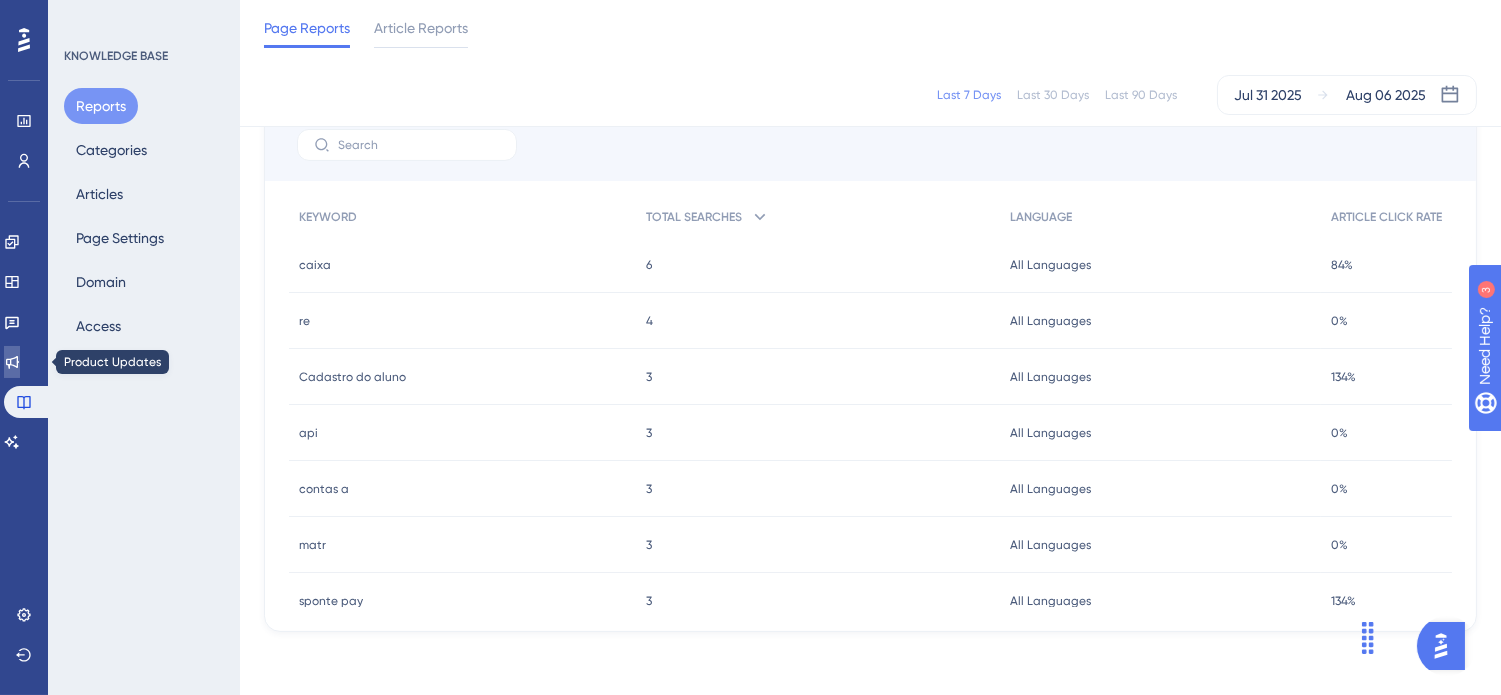click 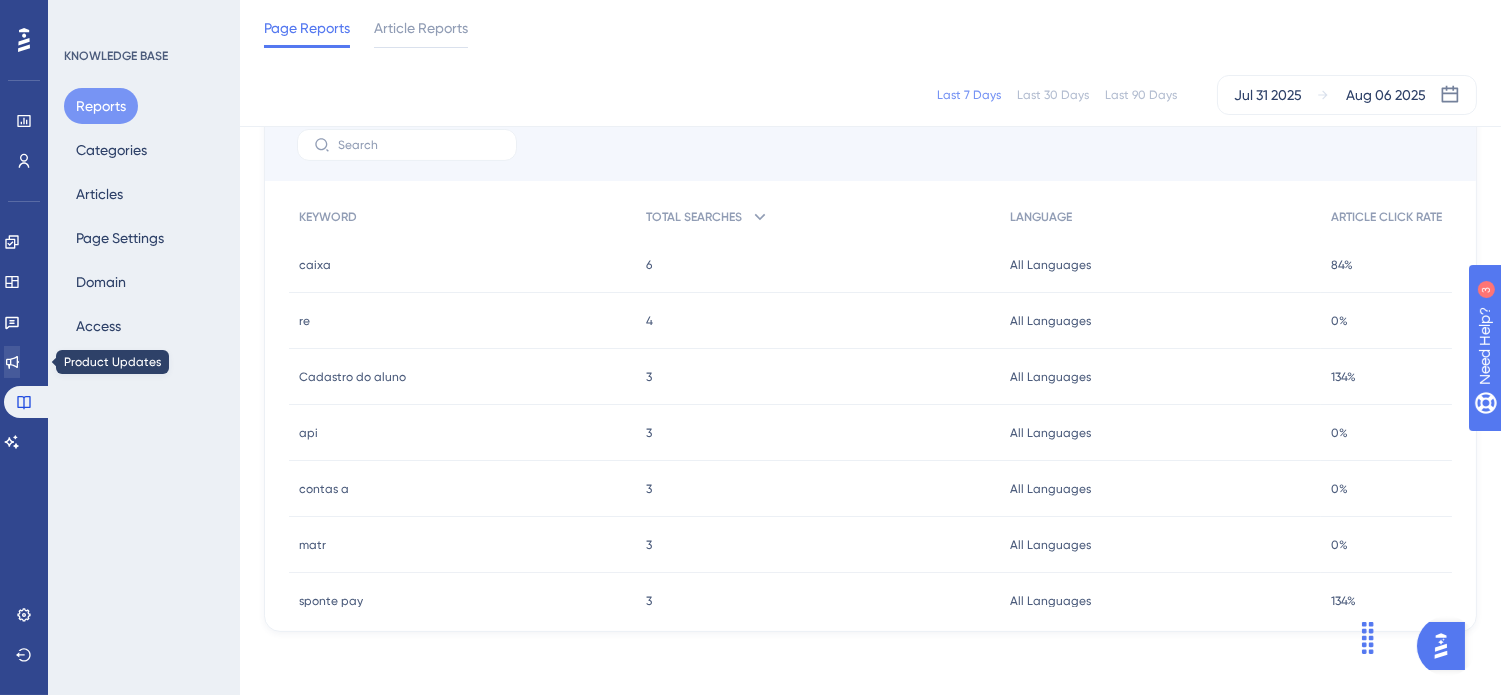scroll, scrollTop: 0, scrollLeft: 0, axis: both 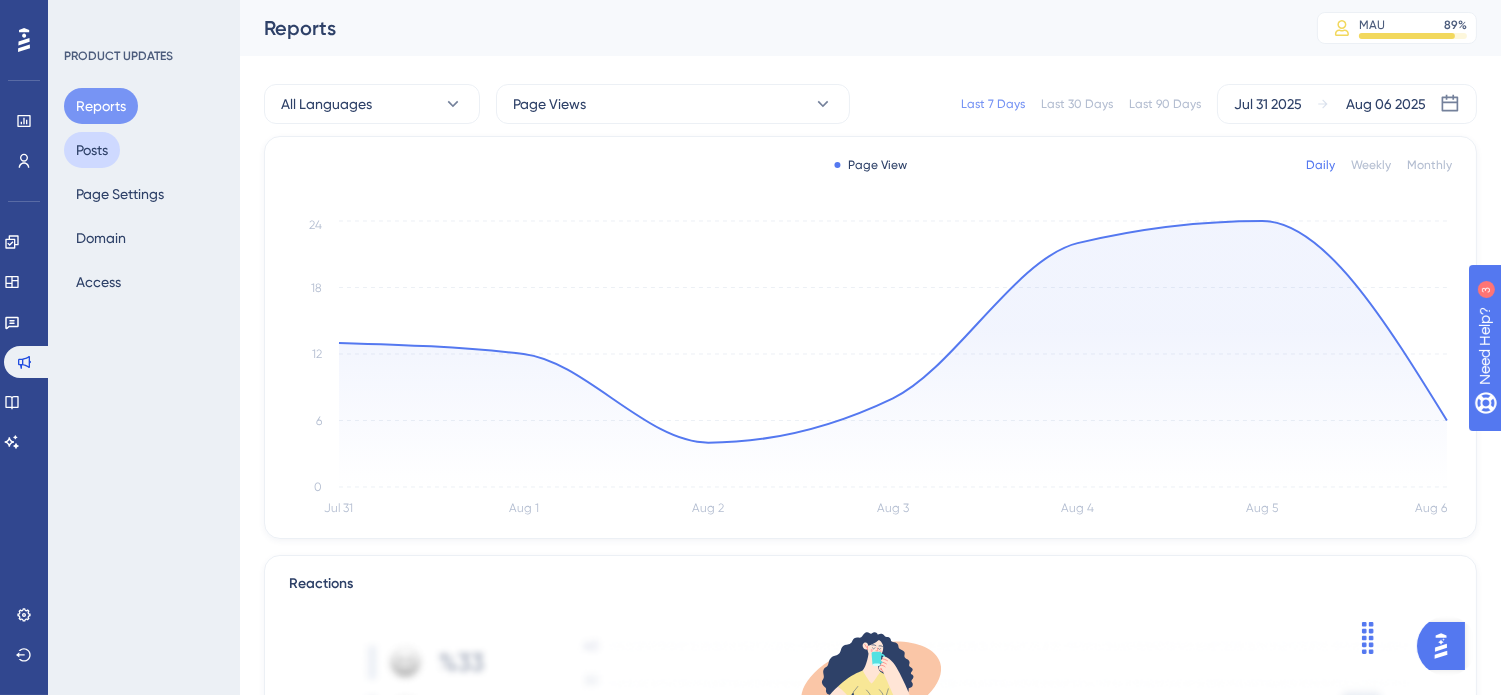 click on "Posts" at bounding box center [92, 150] 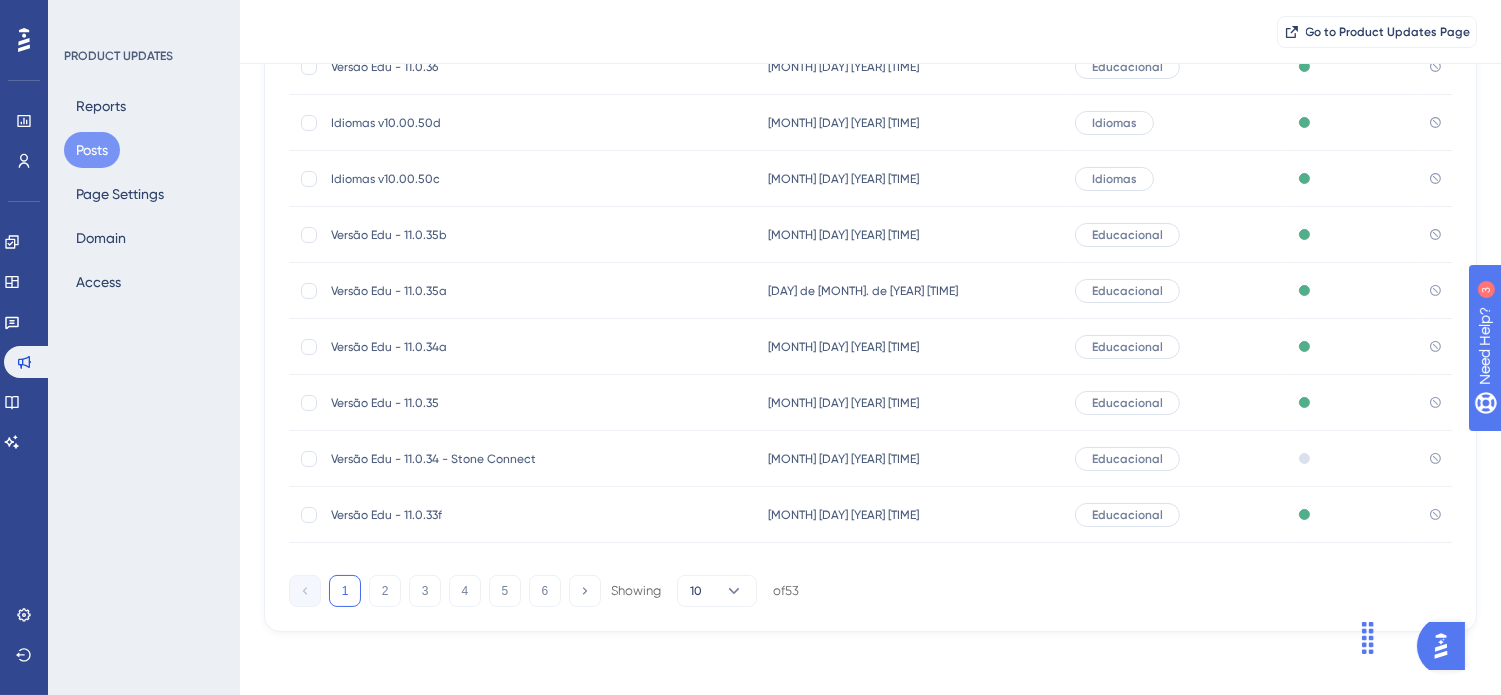 scroll, scrollTop: 0, scrollLeft: 0, axis: both 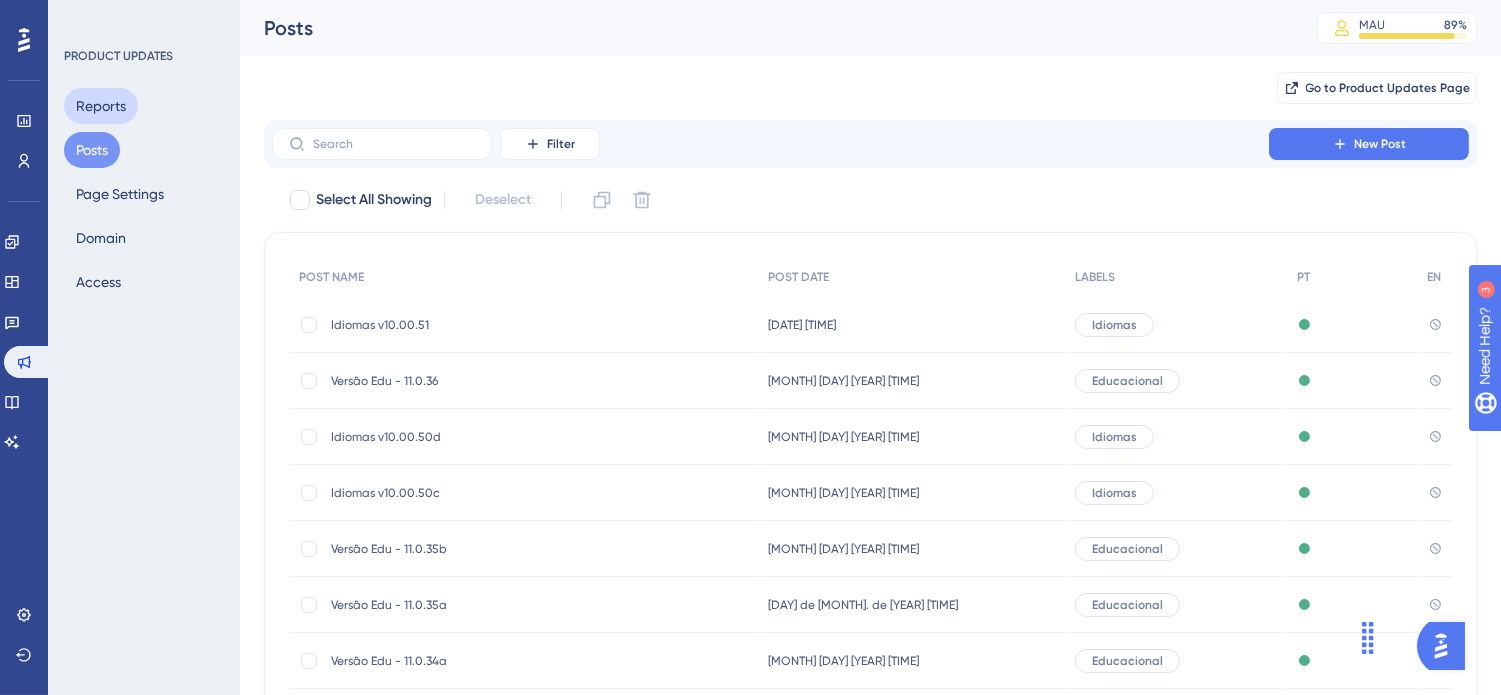 click on "Reports" at bounding box center [101, 106] 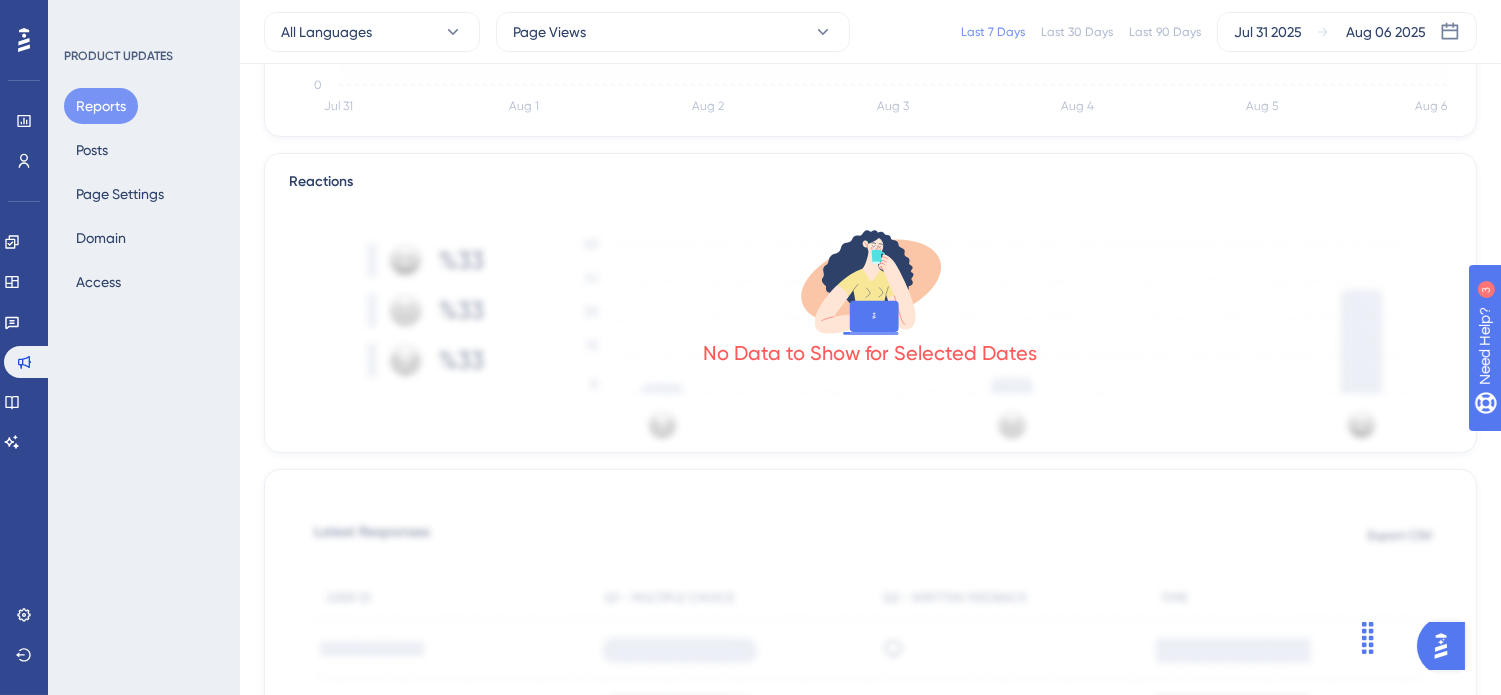 scroll, scrollTop: 395, scrollLeft: 0, axis: vertical 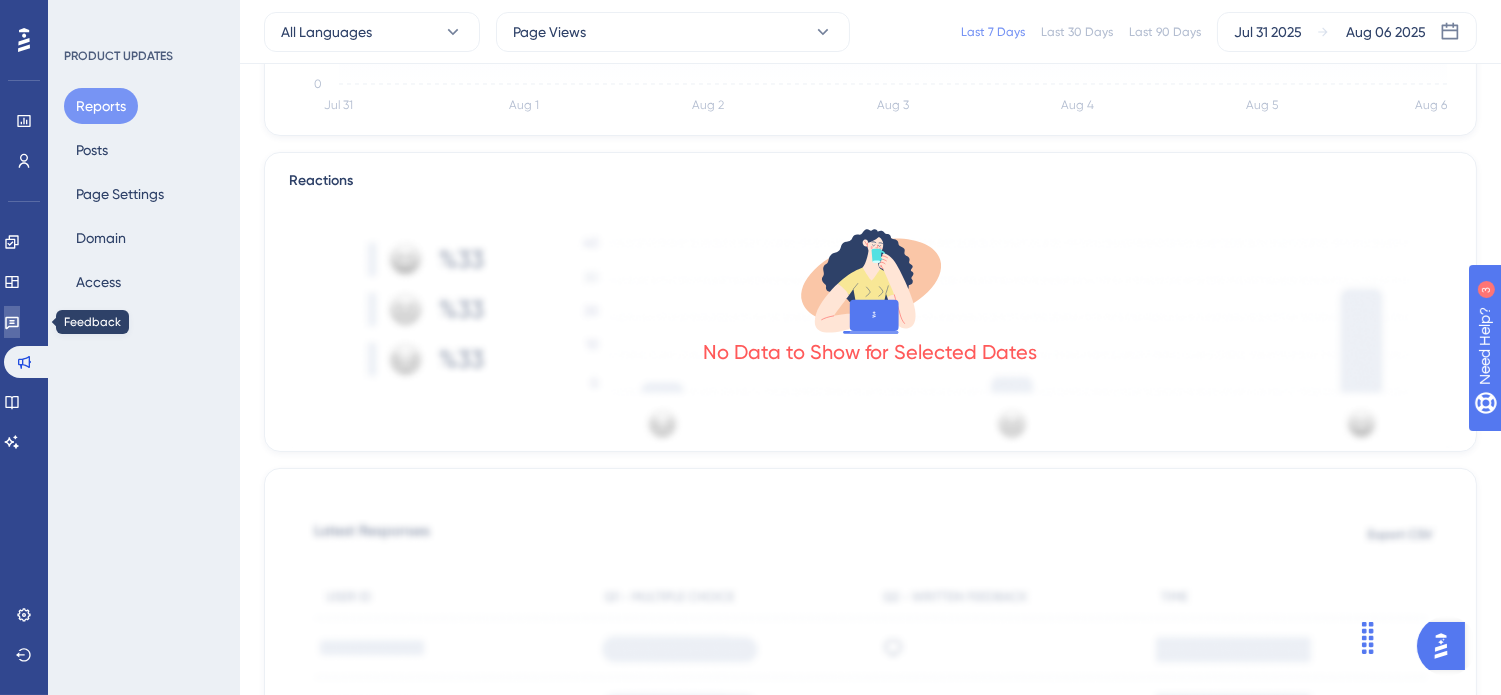 click at bounding box center [12, 322] 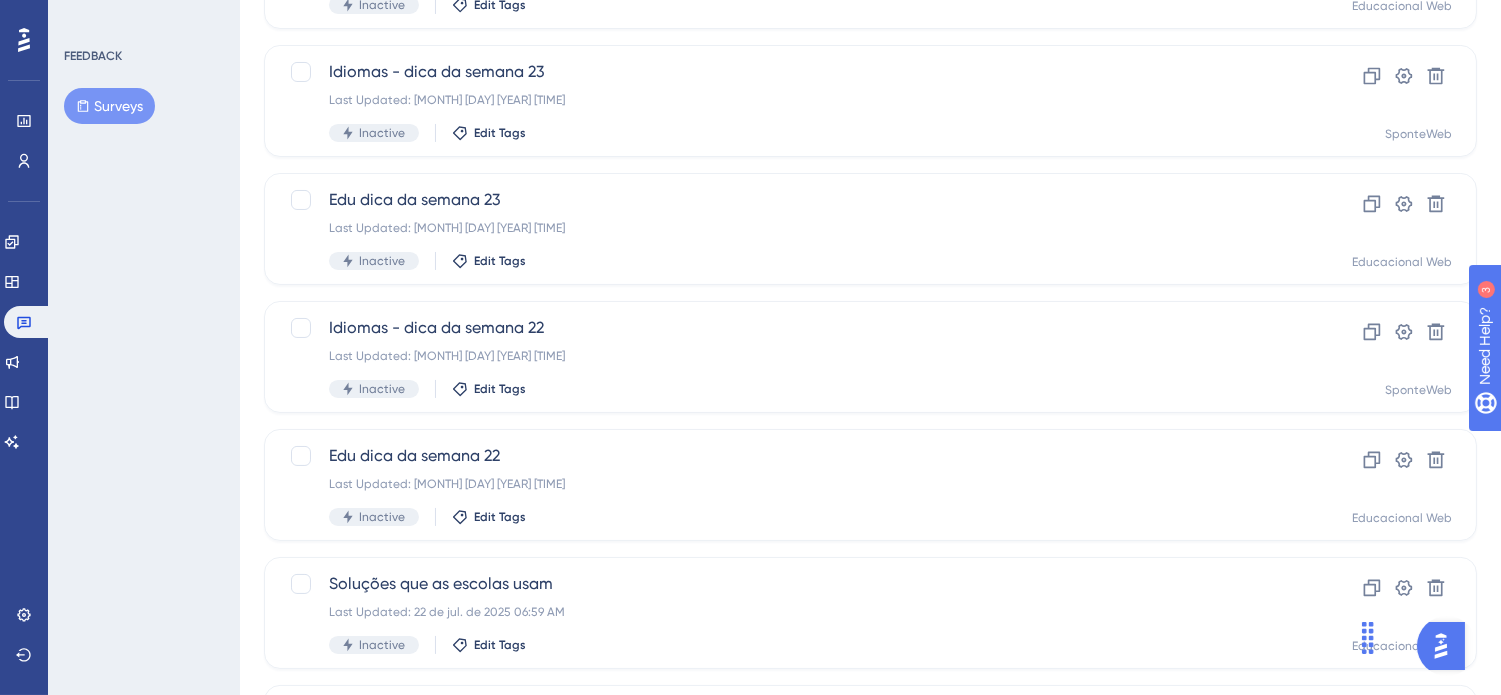 scroll, scrollTop: 0, scrollLeft: 0, axis: both 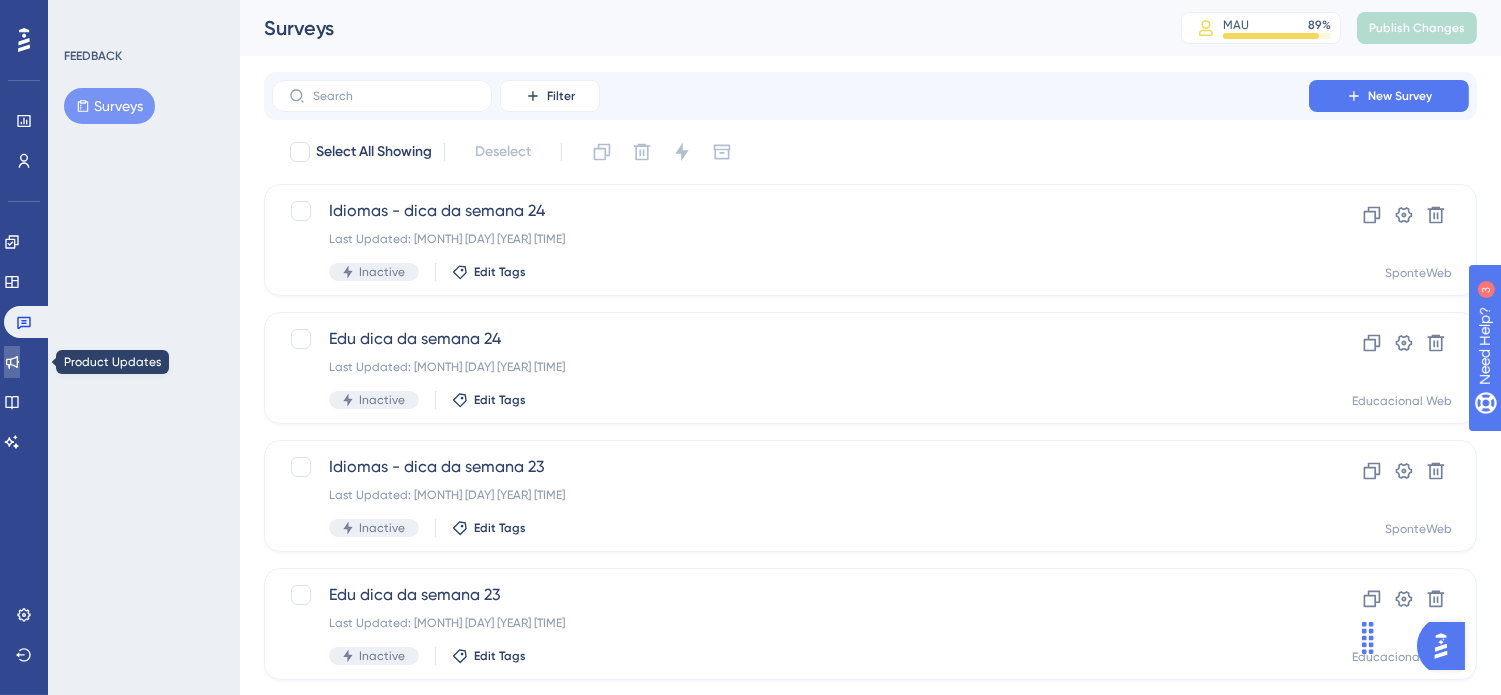 click 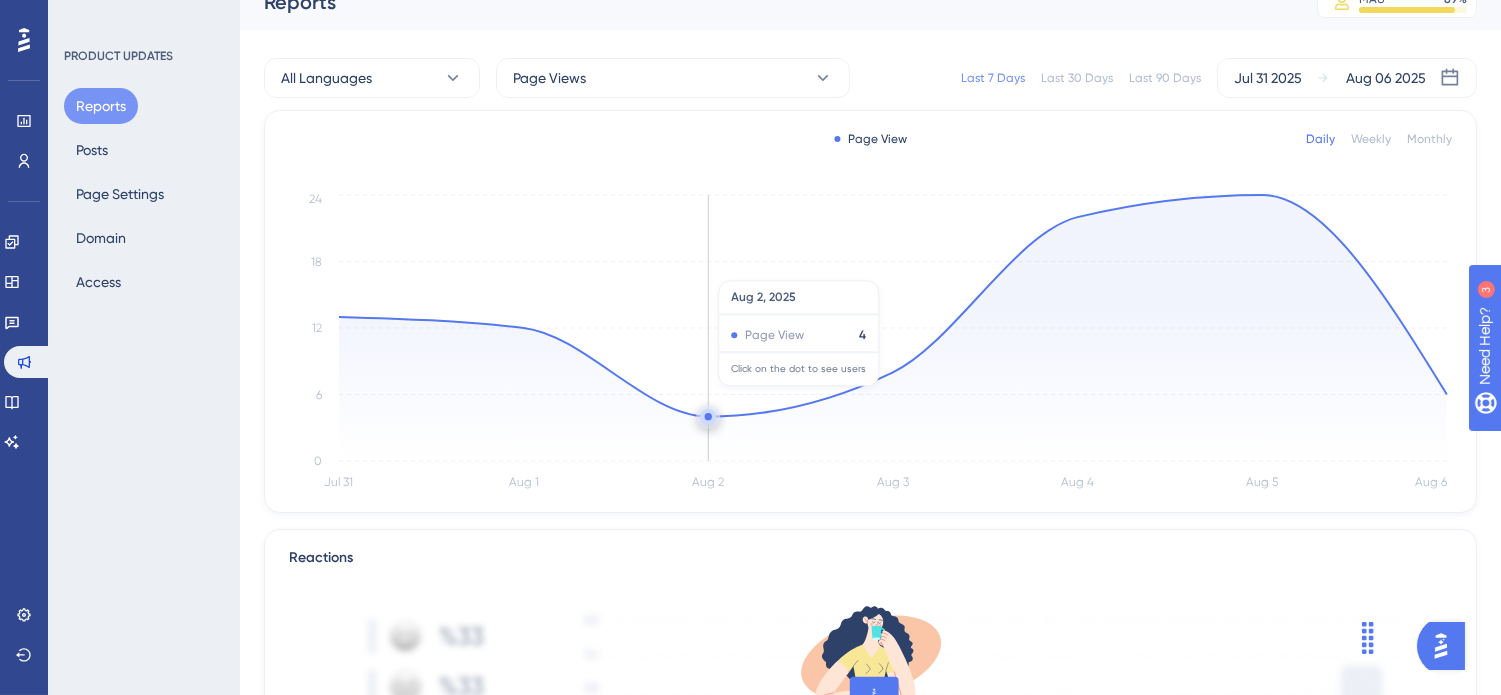 scroll, scrollTop: 0, scrollLeft: 0, axis: both 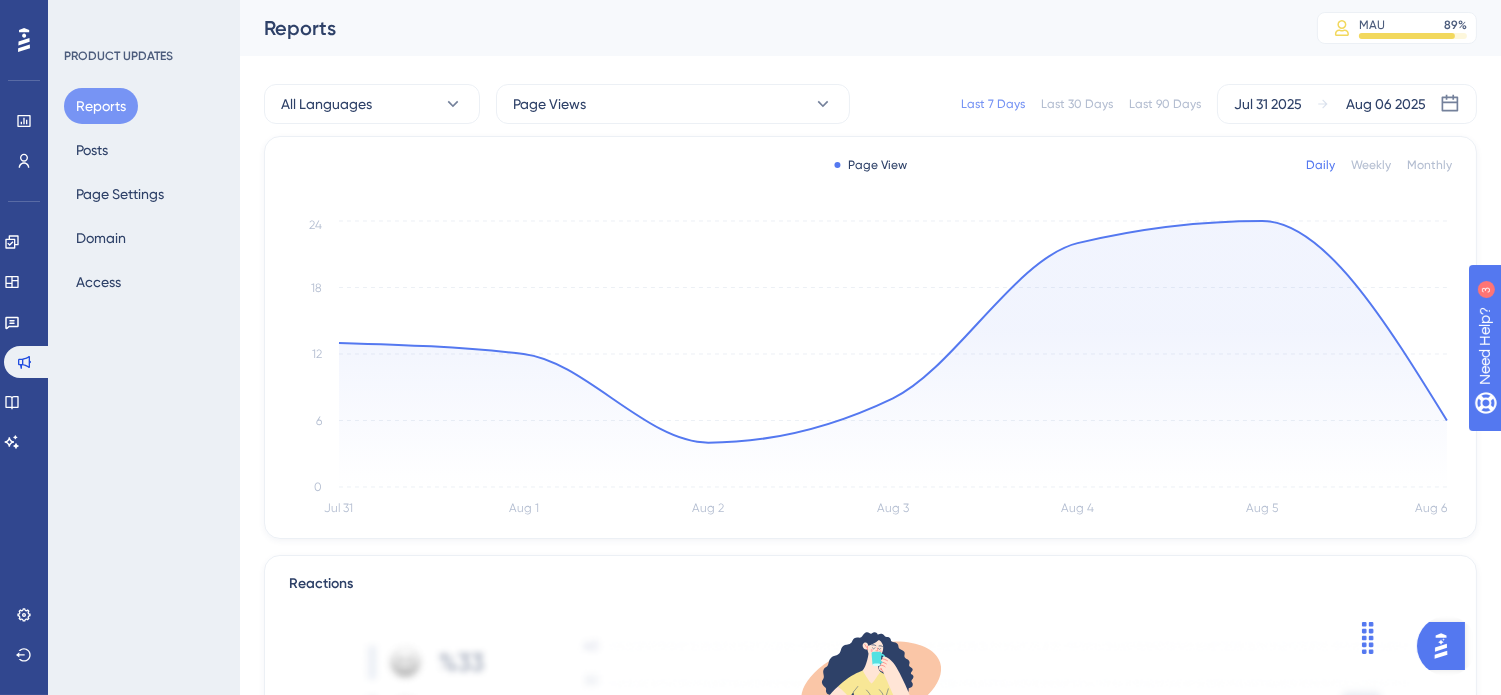 click on "Last 30 Days" at bounding box center (1077, 104) 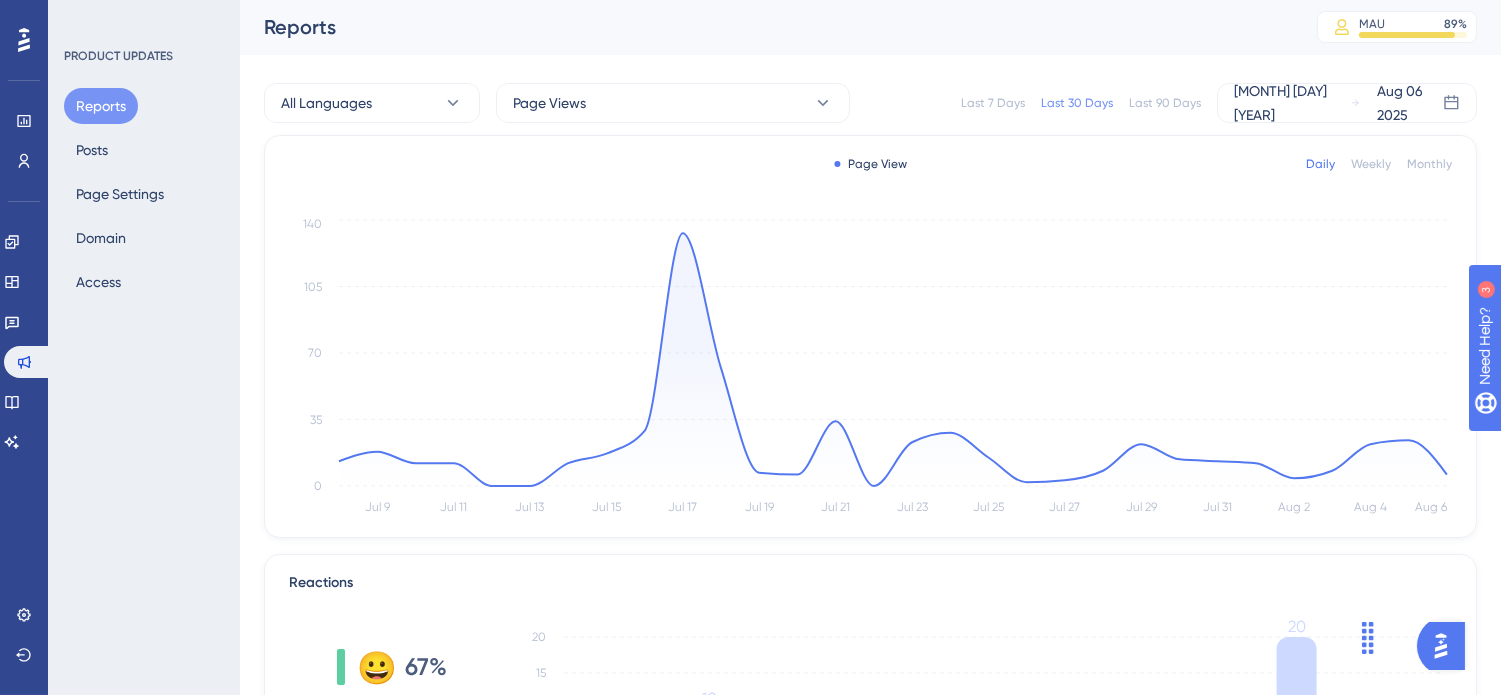 scroll, scrollTop: 0, scrollLeft: 0, axis: both 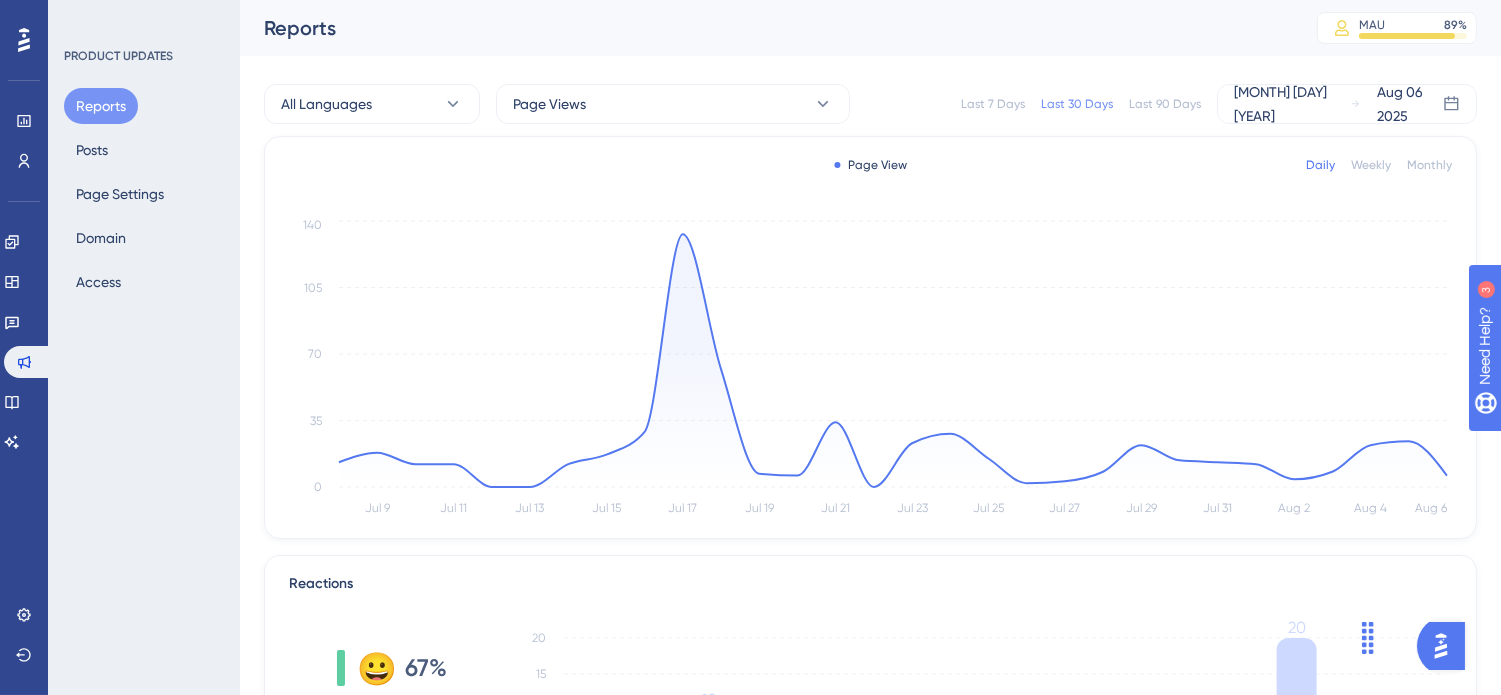 click on "Last 90 Days" at bounding box center [1165, 104] 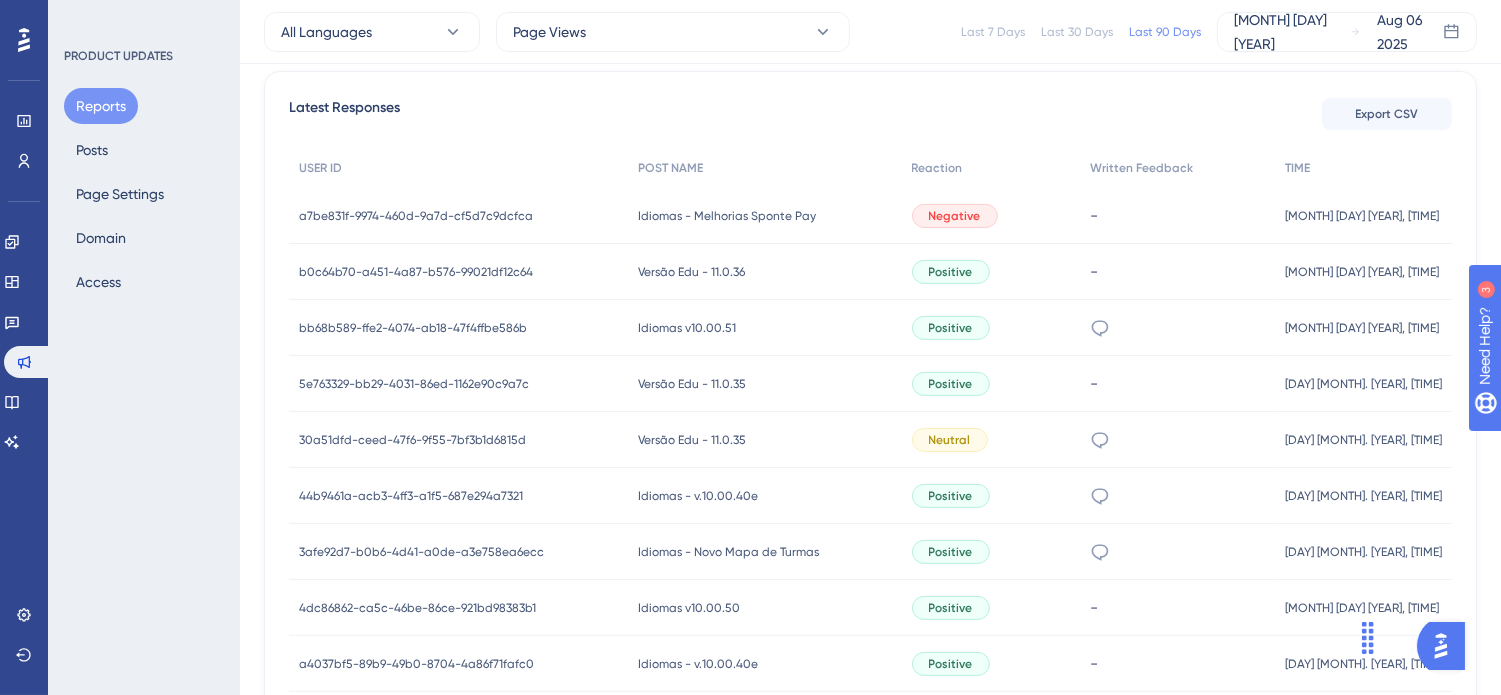 scroll, scrollTop: 791, scrollLeft: 0, axis: vertical 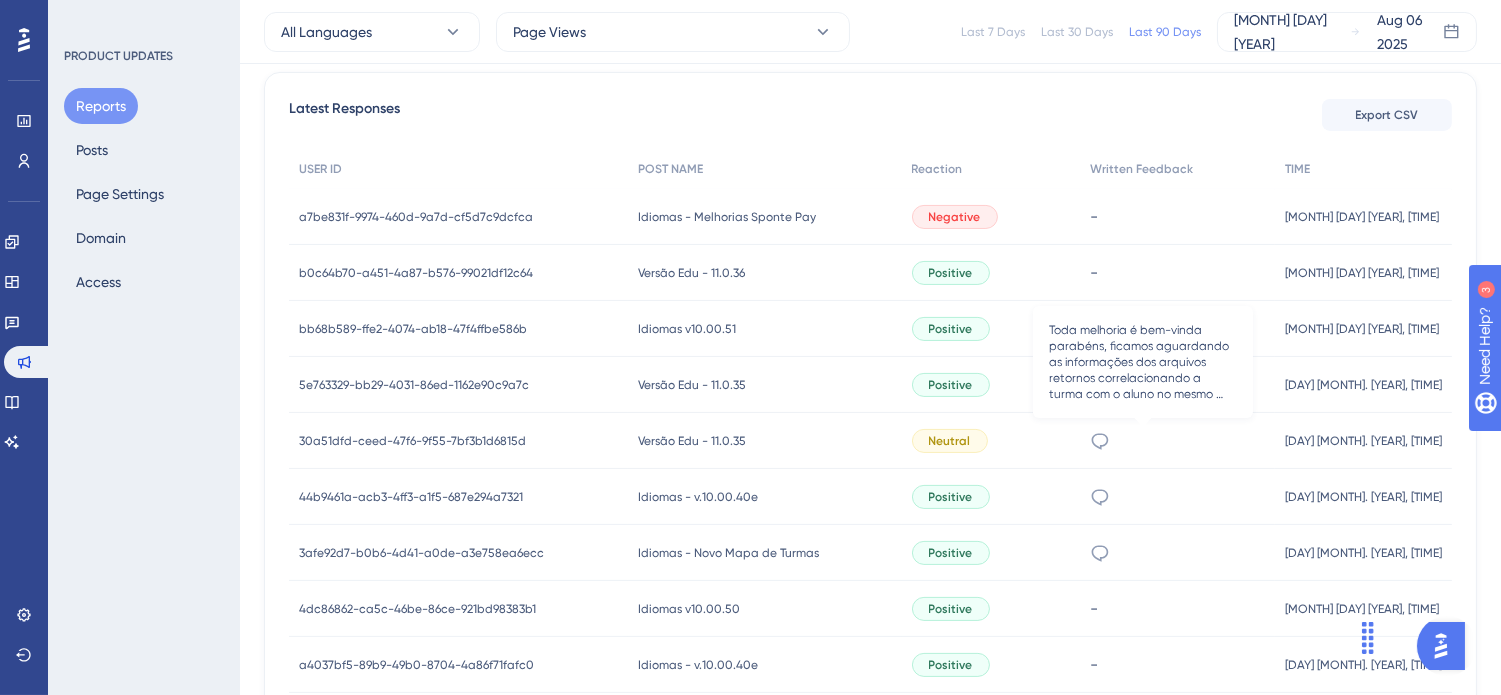 click 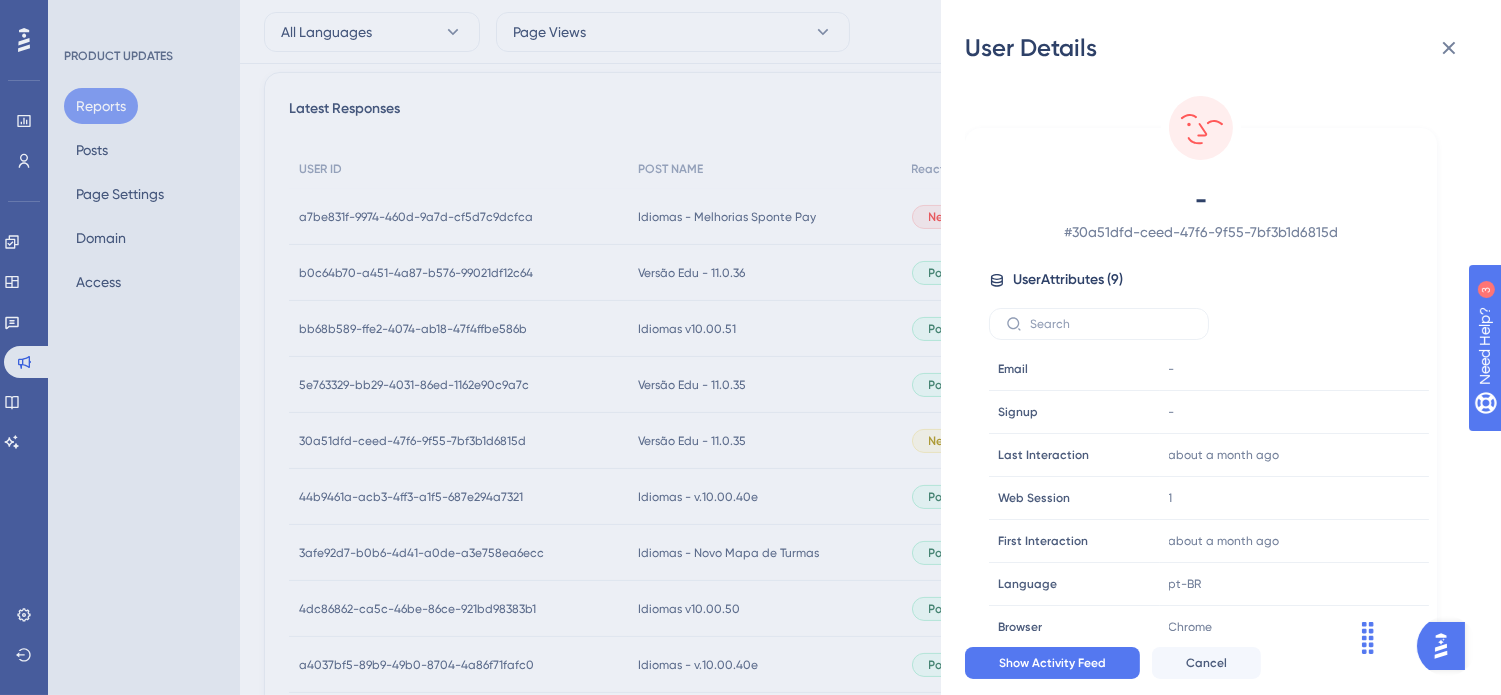 scroll, scrollTop: 93, scrollLeft: 0, axis: vertical 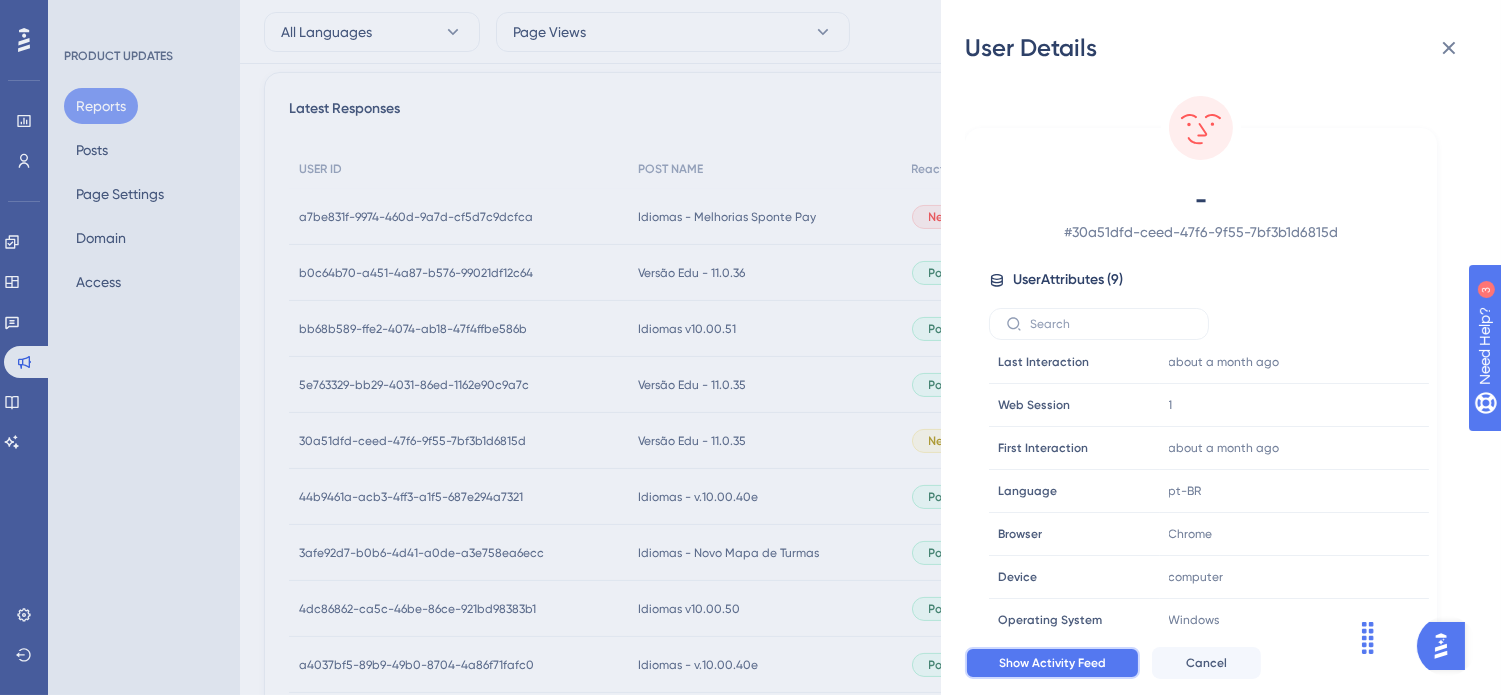 click on "Show Activity Feed" at bounding box center [1052, 663] 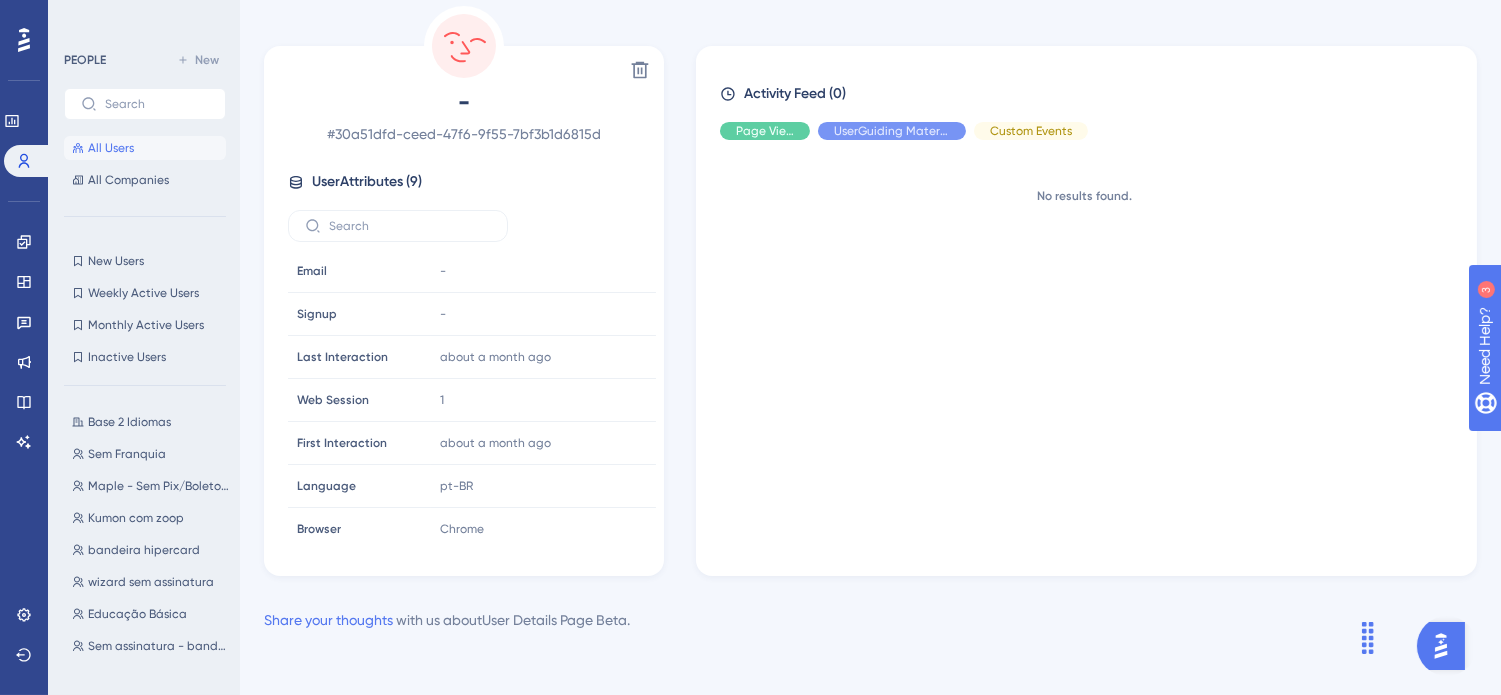 scroll, scrollTop: 0, scrollLeft: 0, axis: both 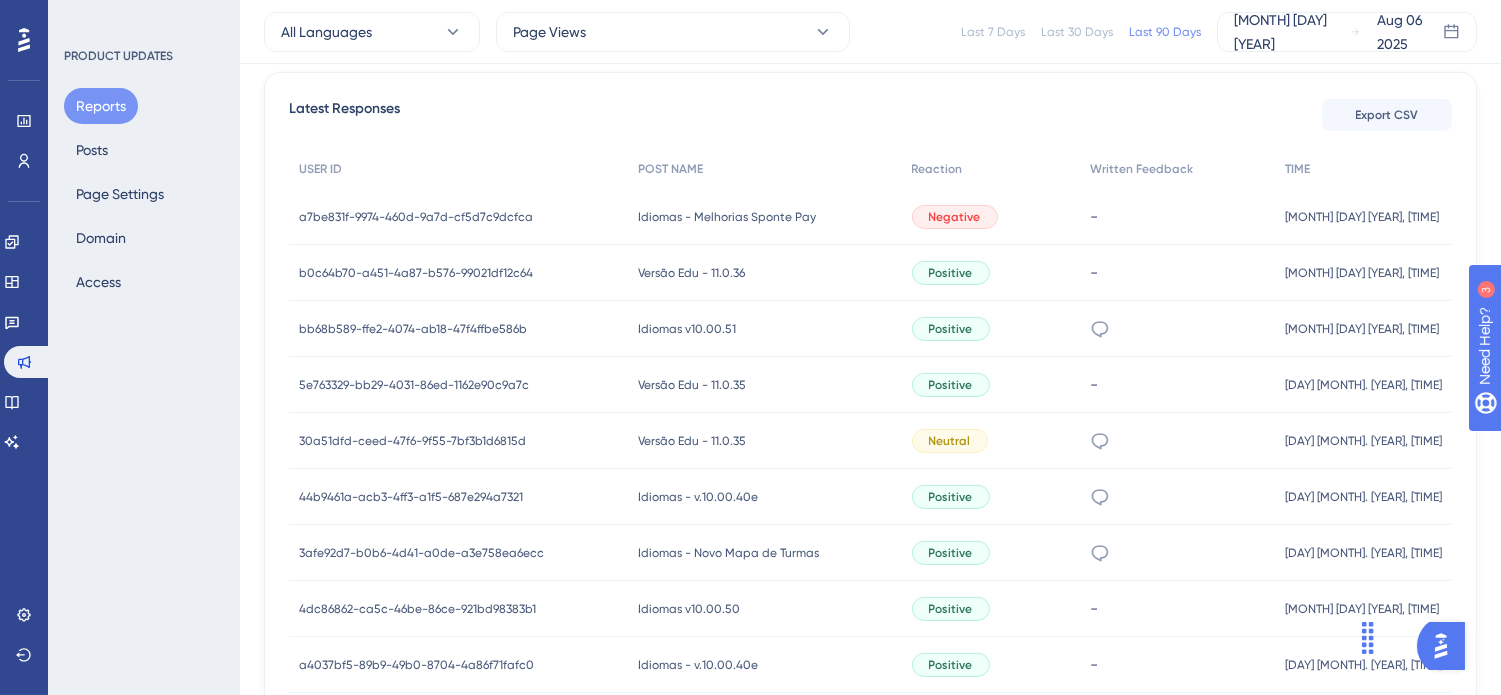 click on "30a51dfd-ceed-47f6-9f55-7bf3b1d6815d" at bounding box center (412, 441) 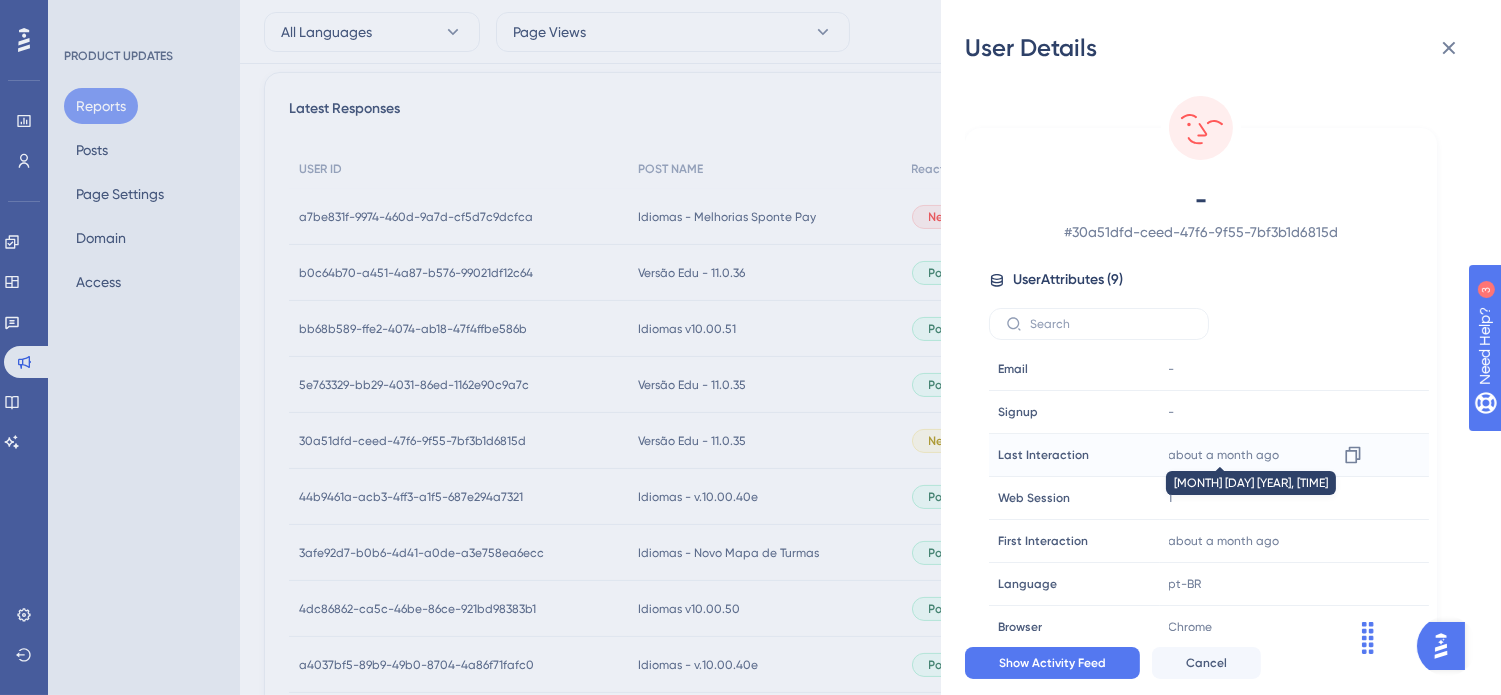 scroll, scrollTop: 93, scrollLeft: 0, axis: vertical 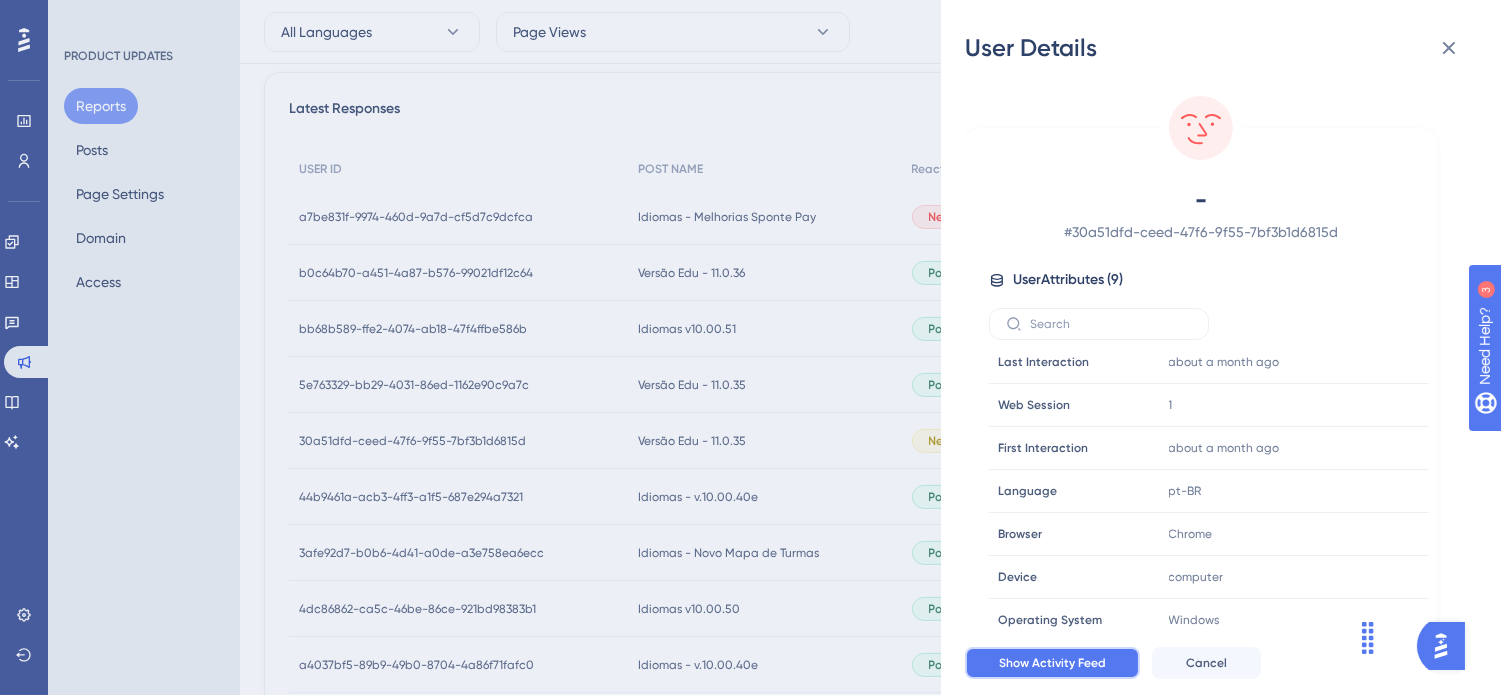 click on "Show Activity Feed" at bounding box center [1052, 663] 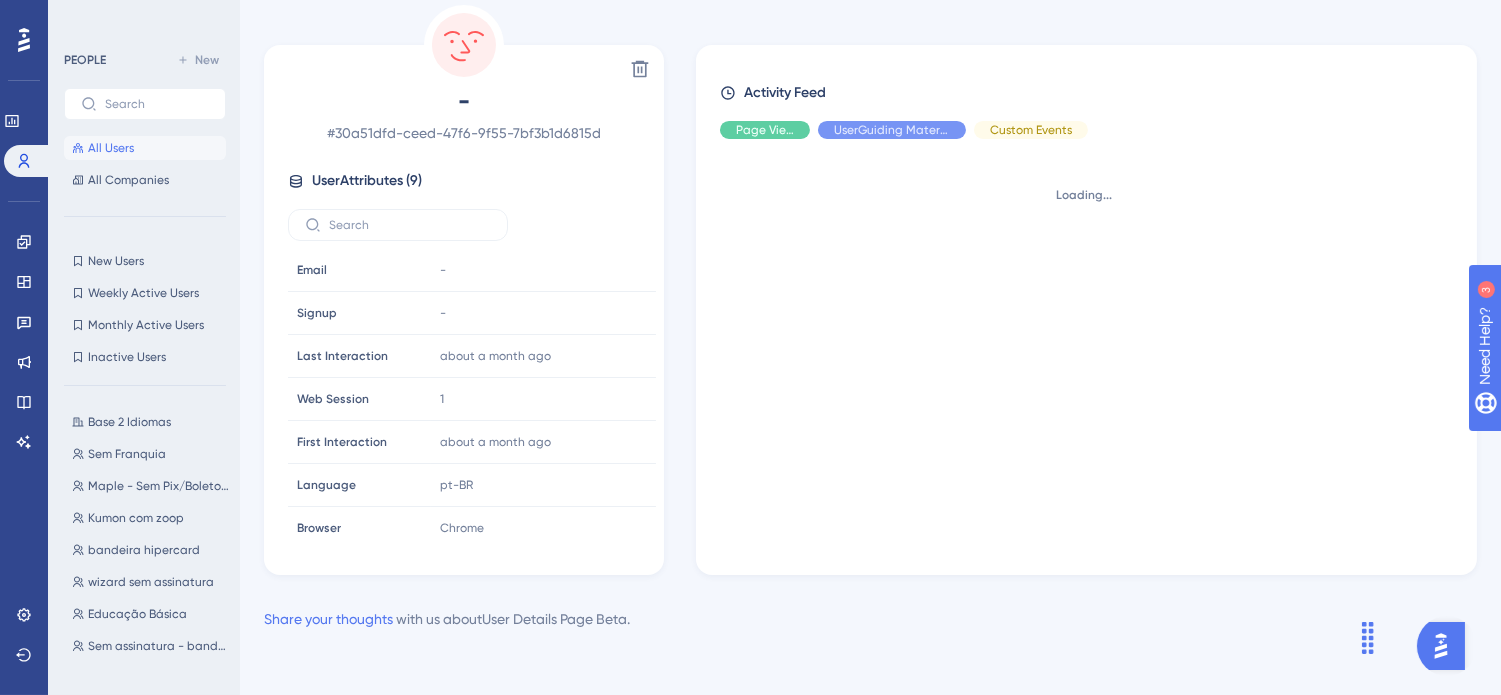 scroll, scrollTop: 0, scrollLeft: 0, axis: both 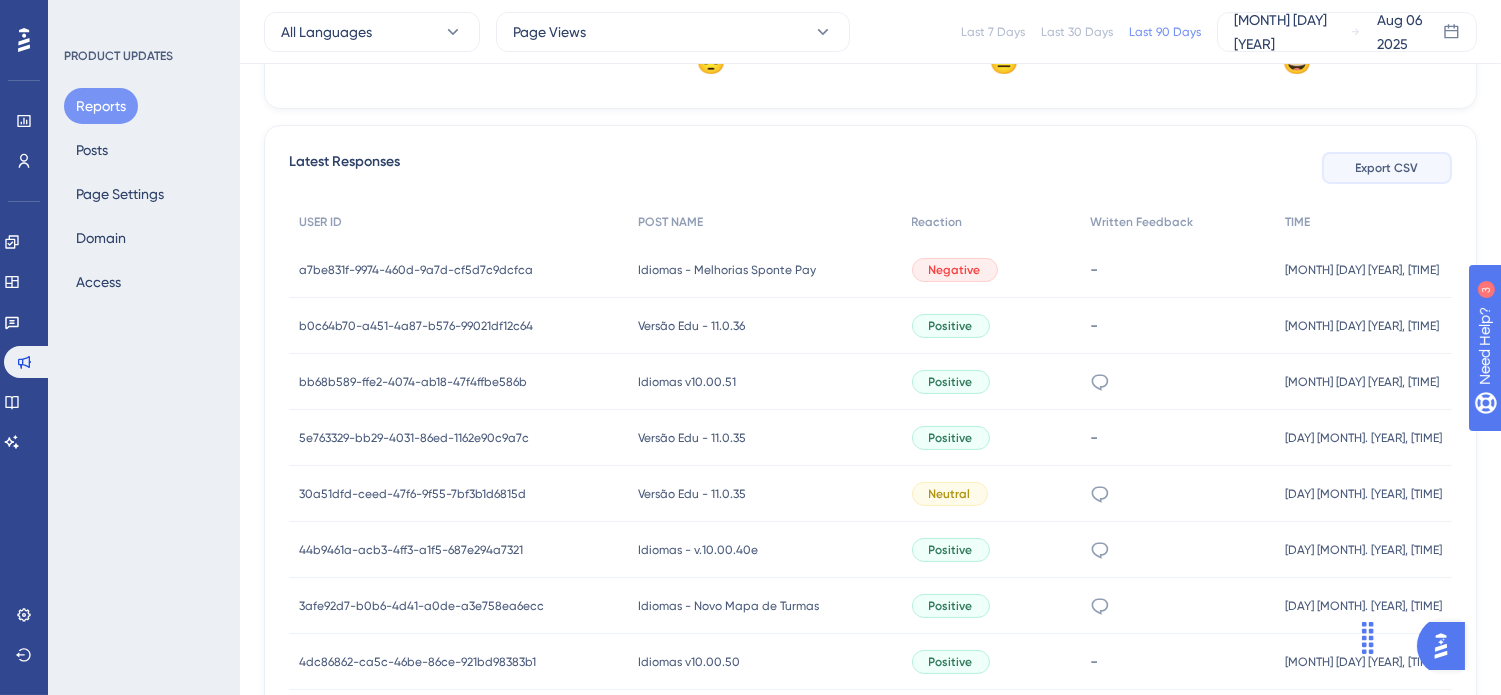 click on "Export CSV" at bounding box center (1387, 168) 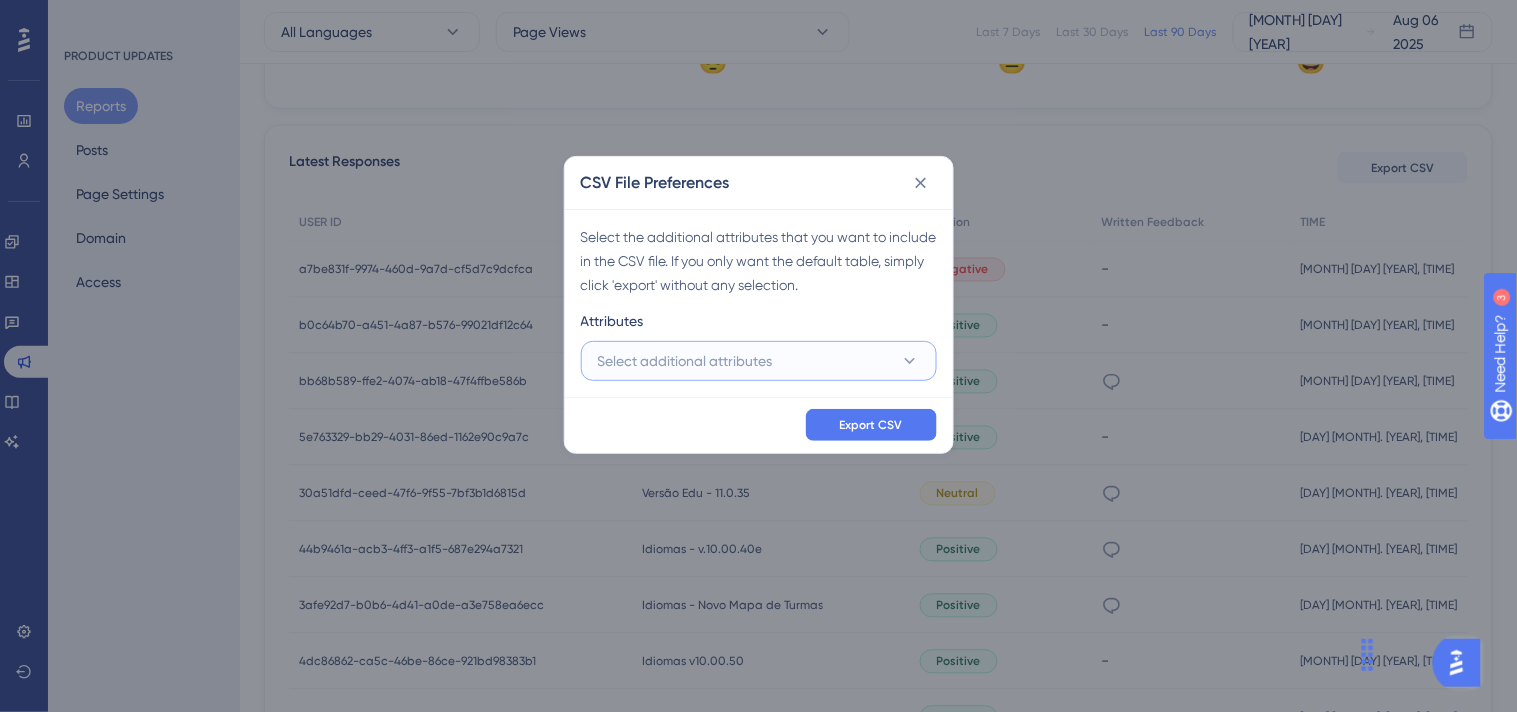 click on "Select additional attributes" at bounding box center [685, 361] 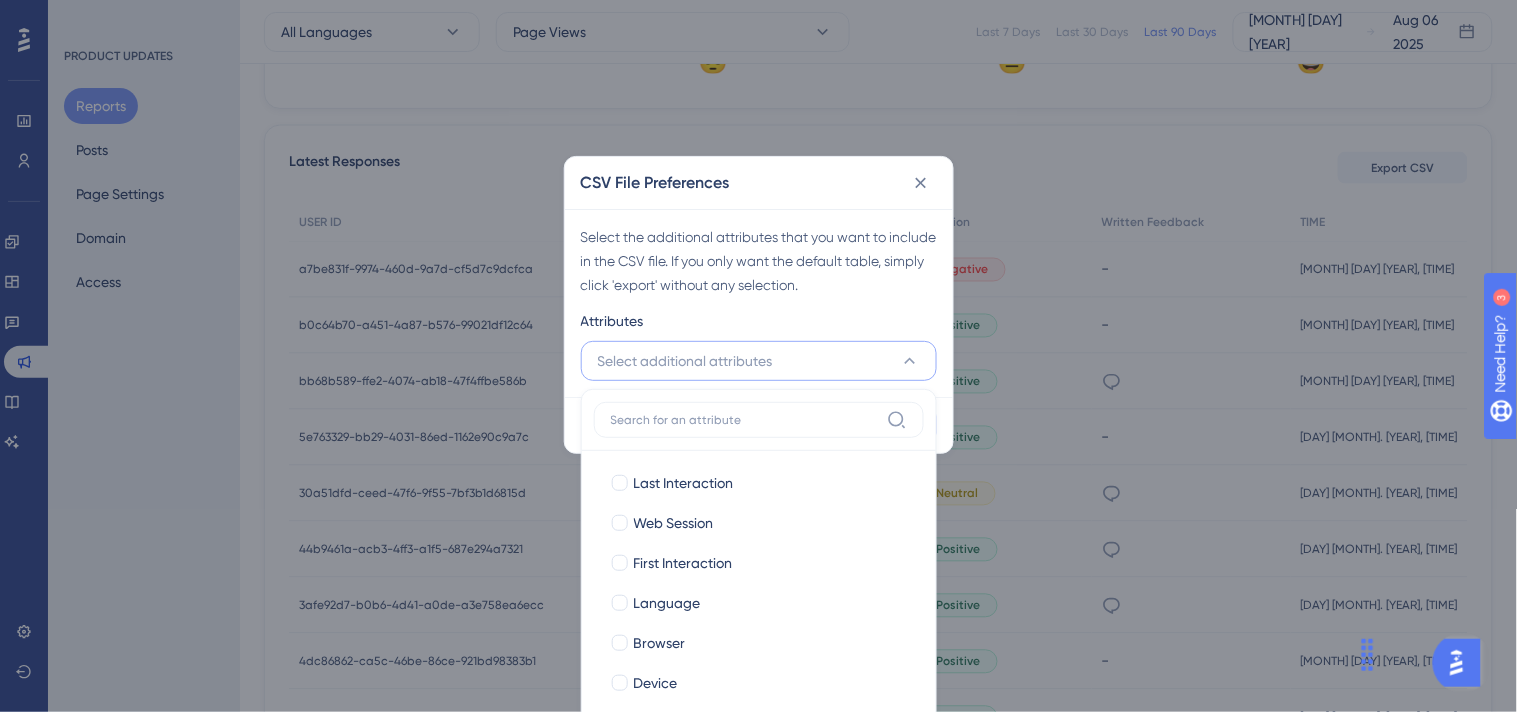 scroll, scrollTop: 832, scrollLeft: 0, axis: vertical 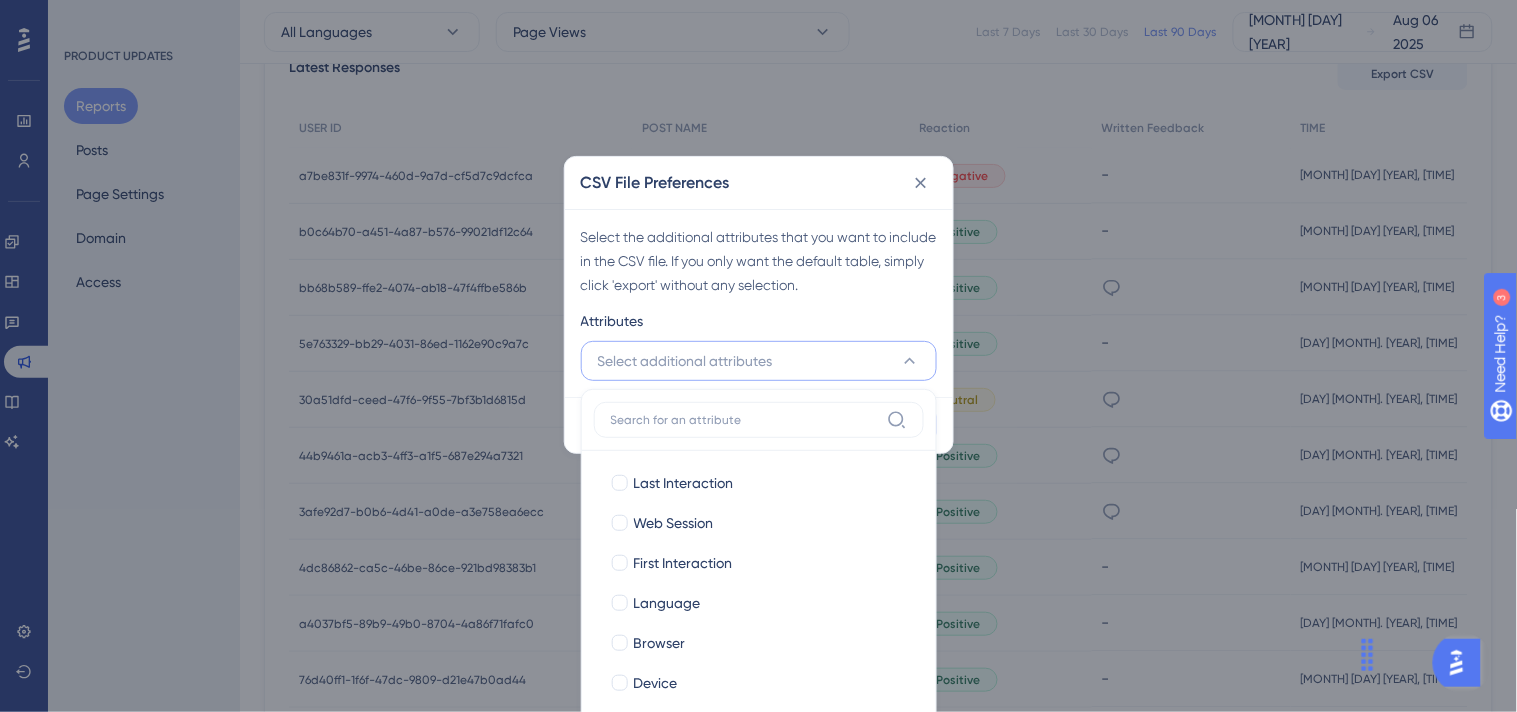 click on "Select the additional attributes that you want to include in the CSV file.
If you only want the default table, simply click 'export' without any selection." at bounding box center (759, 261) 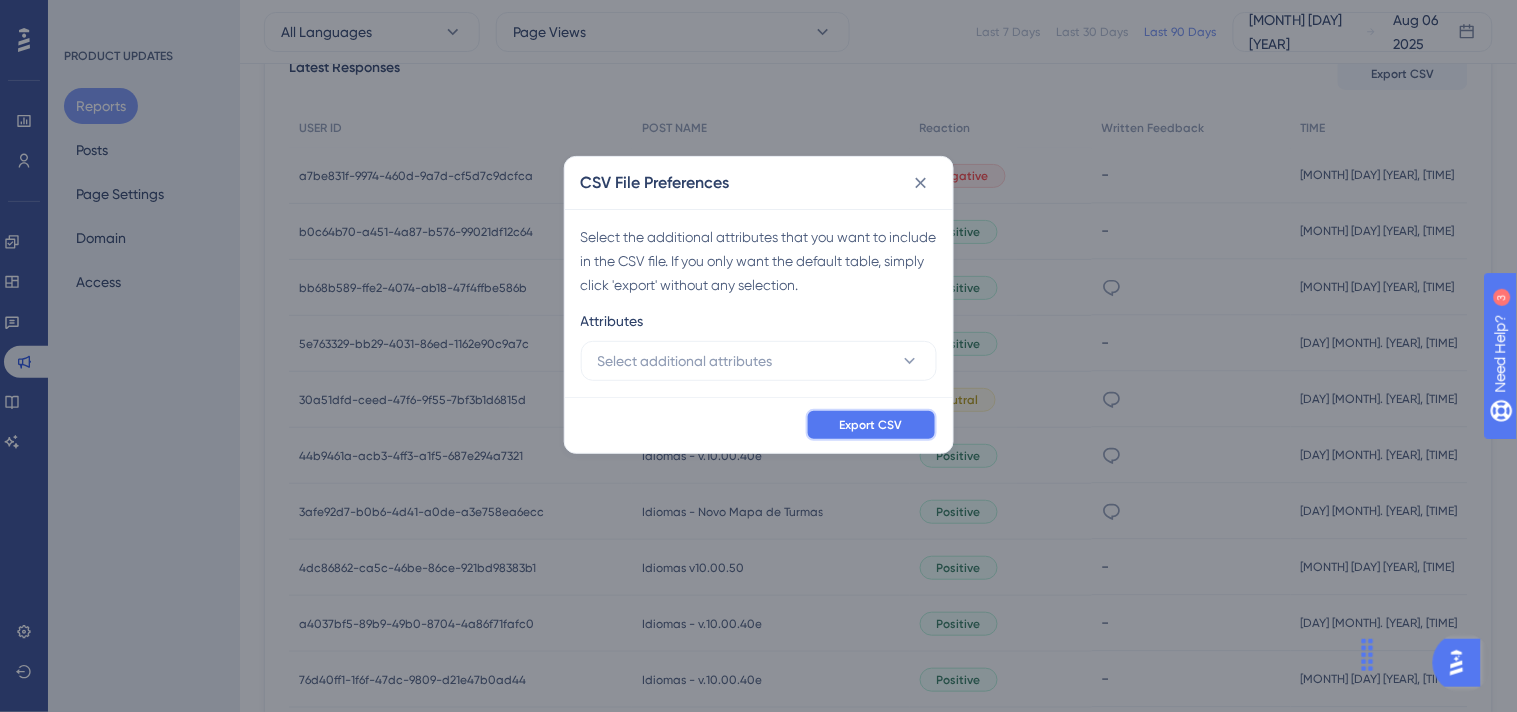 click on "Export CSV" at bounding box center [871, 425] 